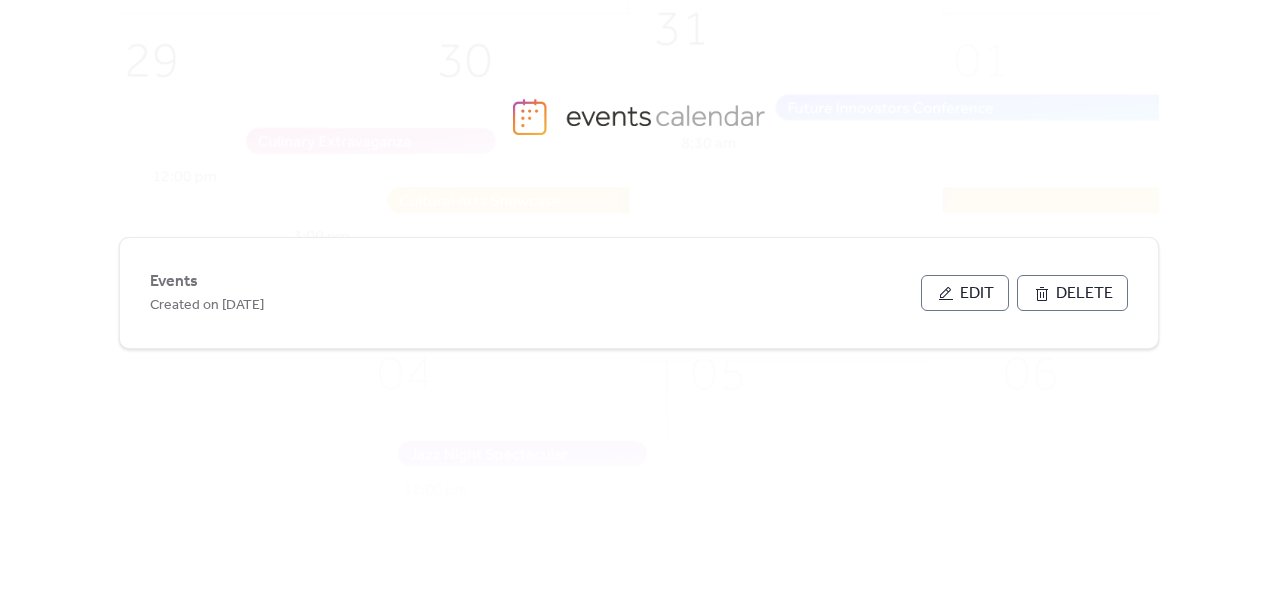 scroll, scrollTop: 0, scrollLeft: 0, axis: both 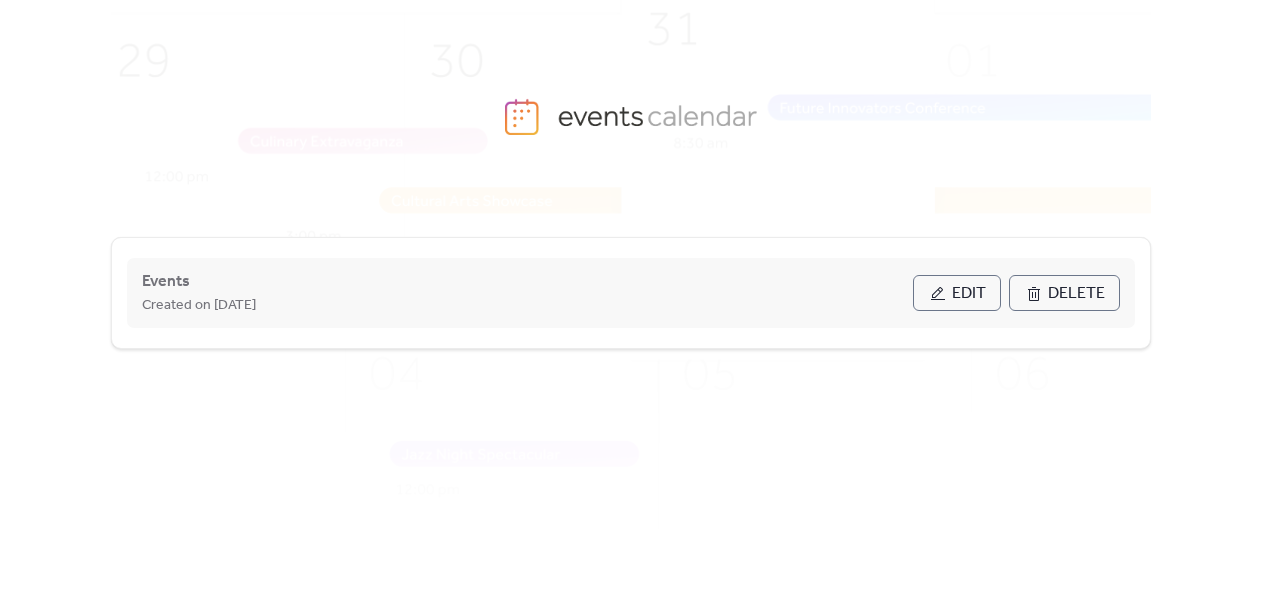click on "Edit" at bounding box center [969, 294] 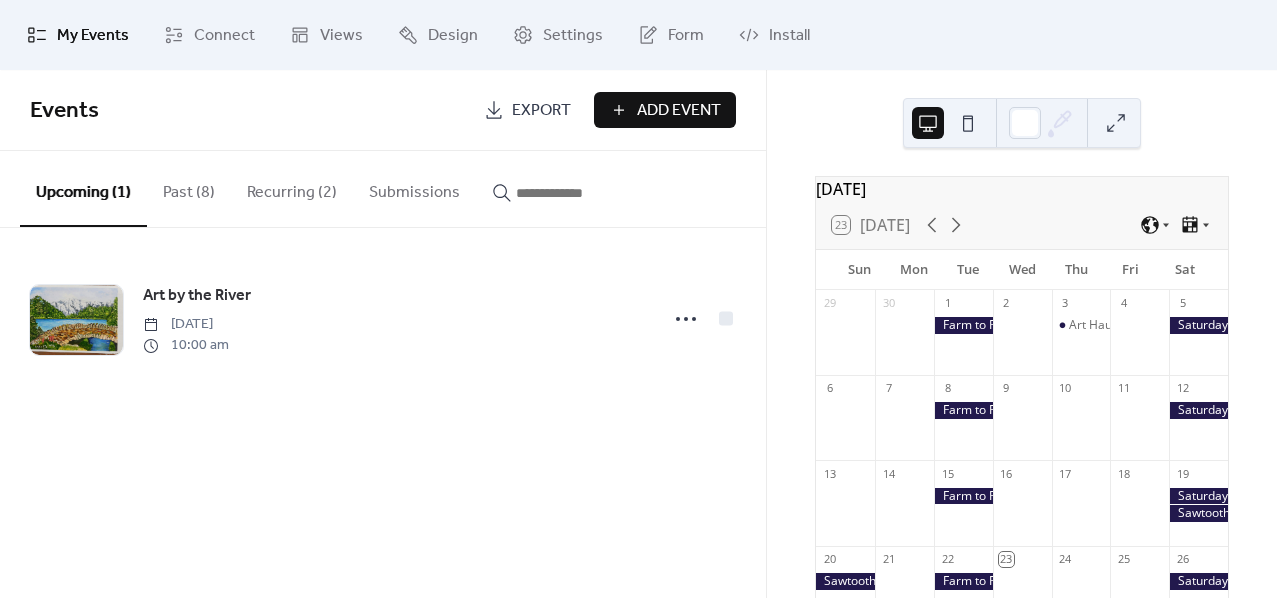 click on "Add Event" at bounding box center [679, 111] 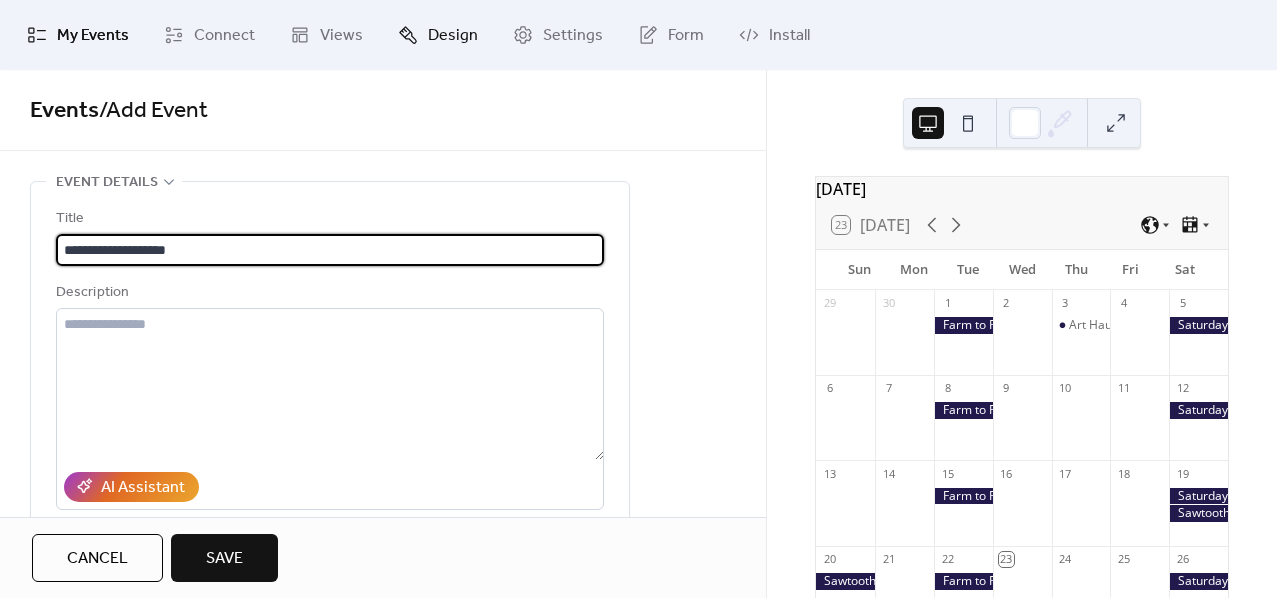 type on "**********" 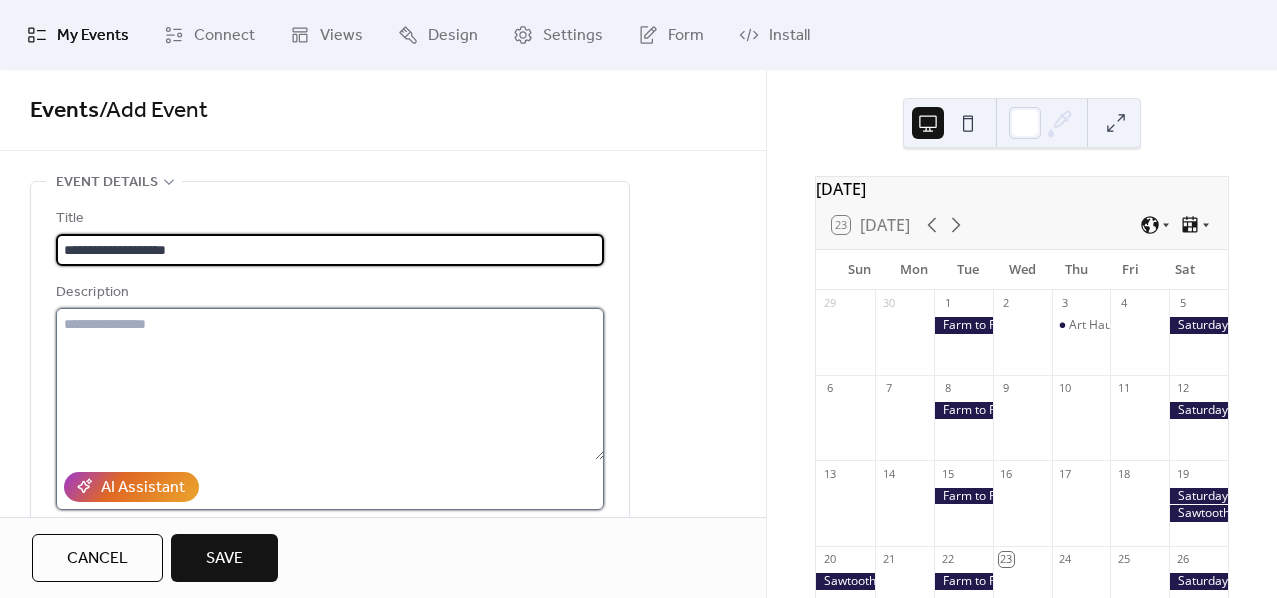 click at bounding box center (330, 384) 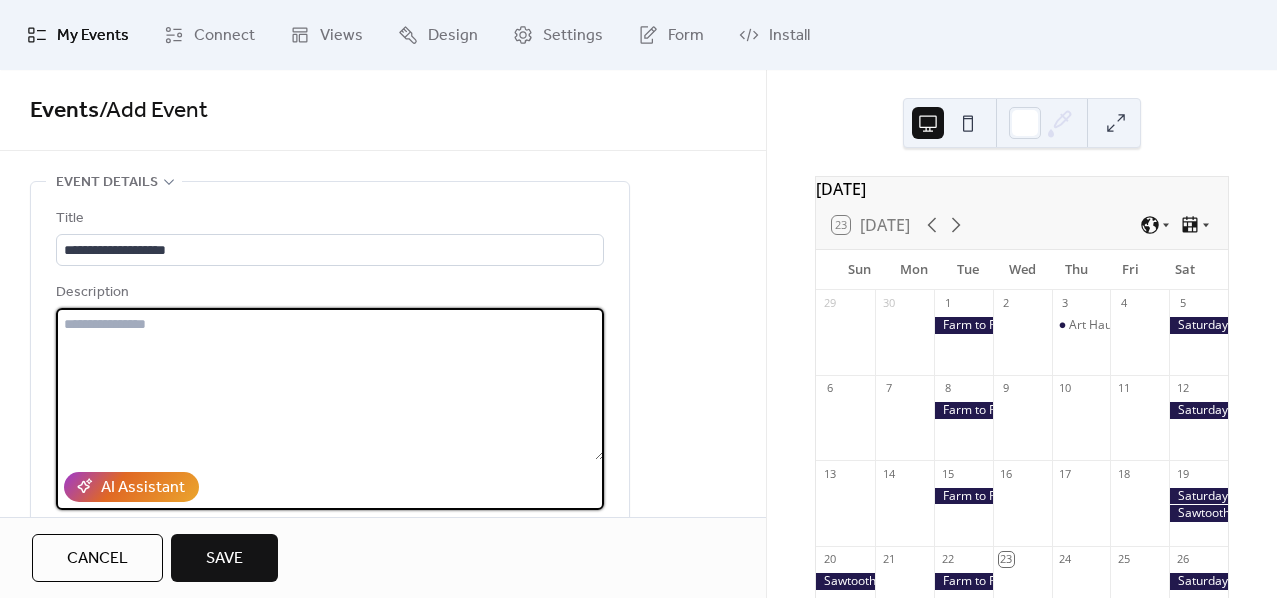 paste on "**********" 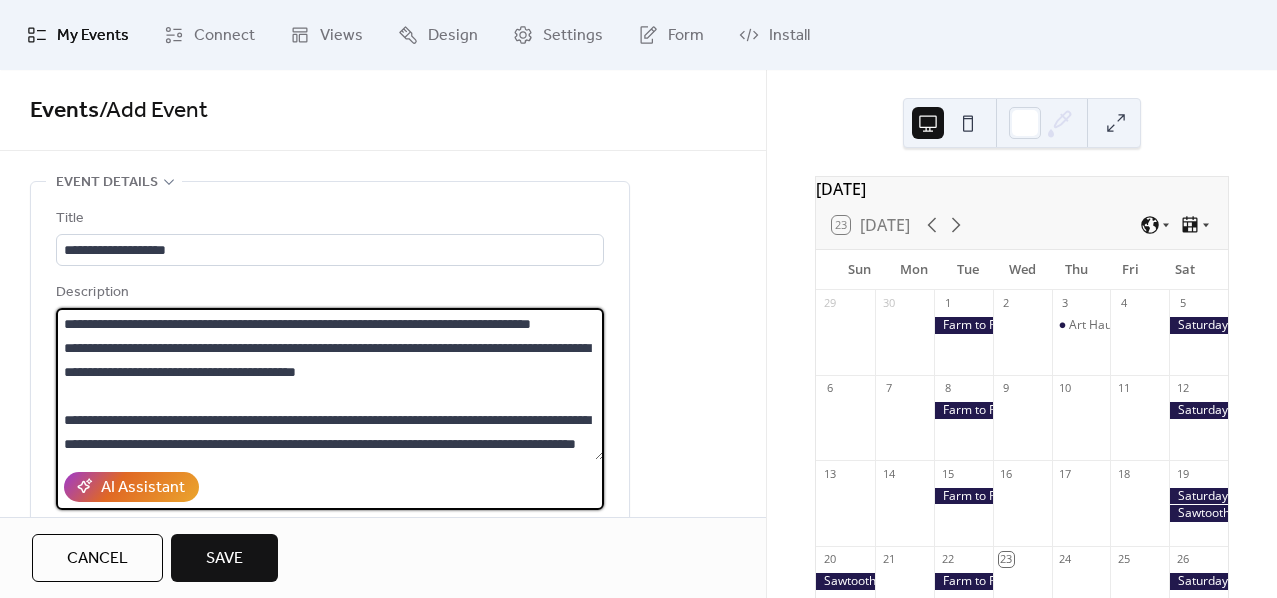 scroll, scrollTop: 0, scrollLeft: 0, axis: both 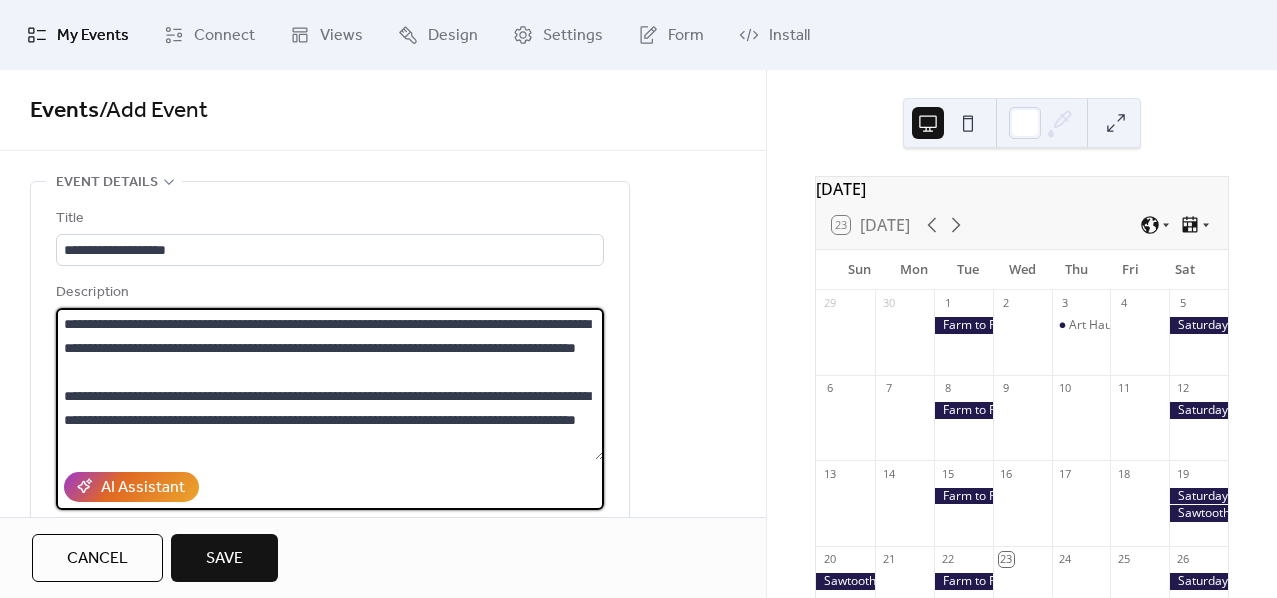 drag, startPoint x: 353, startPoint y: 366, endPoint x: 388, endPoint y: 347, distance: 39.824615 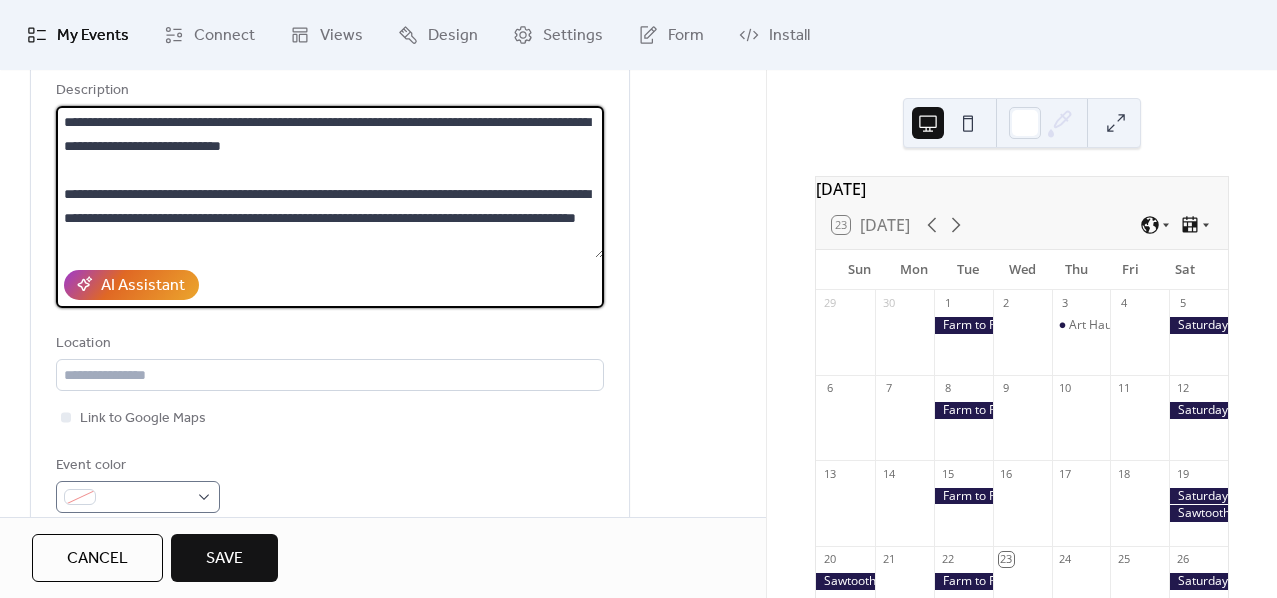 scroll, scrollTop: 333, scrollLeft: 0, axis: vertical 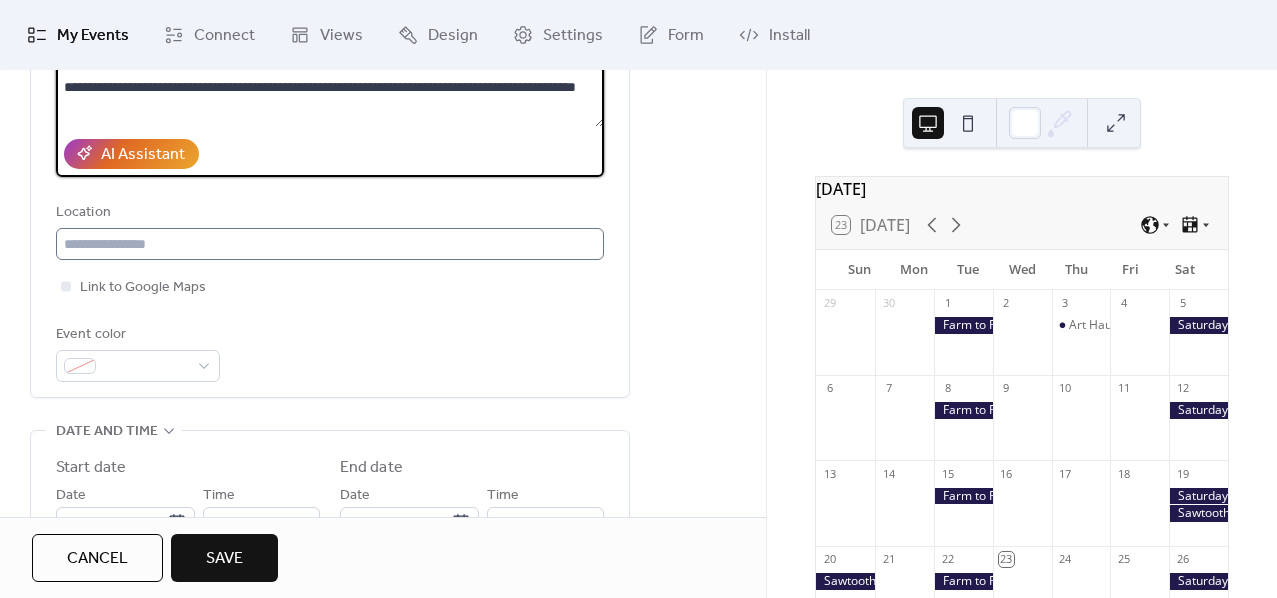 type on "**********" 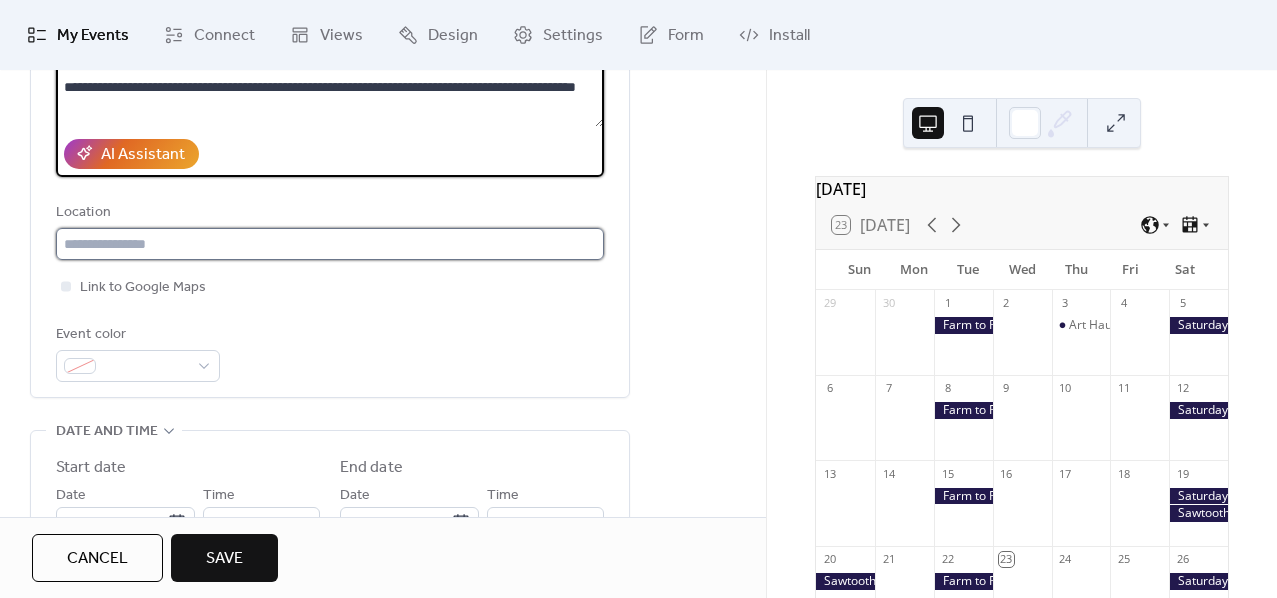 click at bounding box center (330, 244) 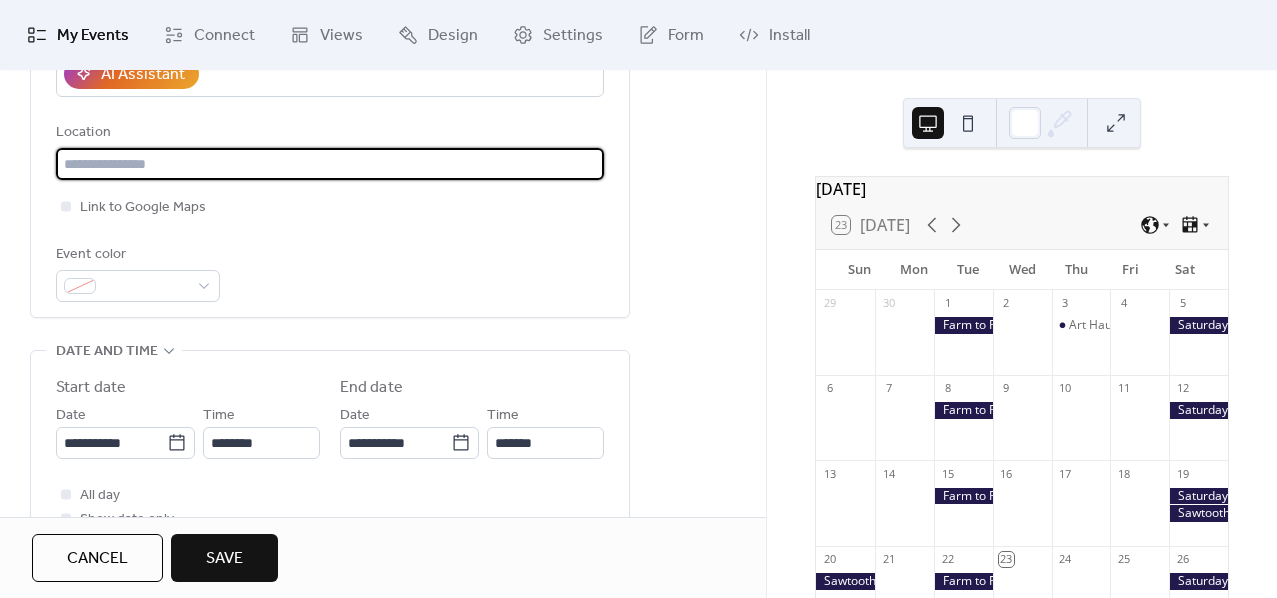 scroll, scrollTop: 444, scrollLeft: 0, axis: vertical 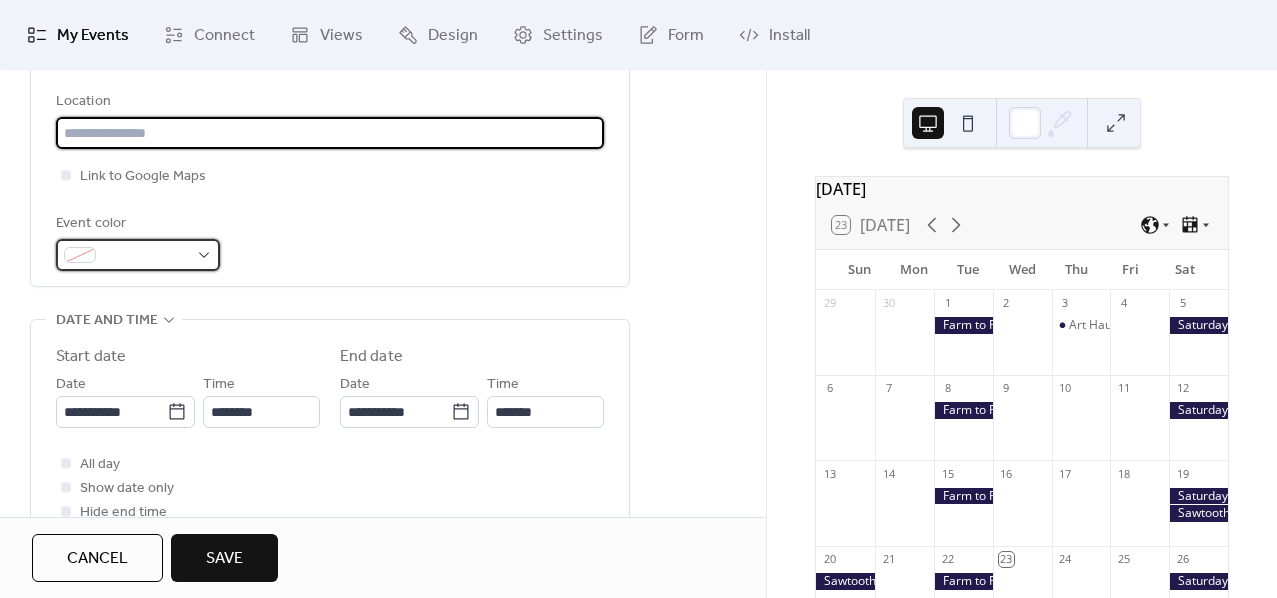 click at bounding box center (138, 255) 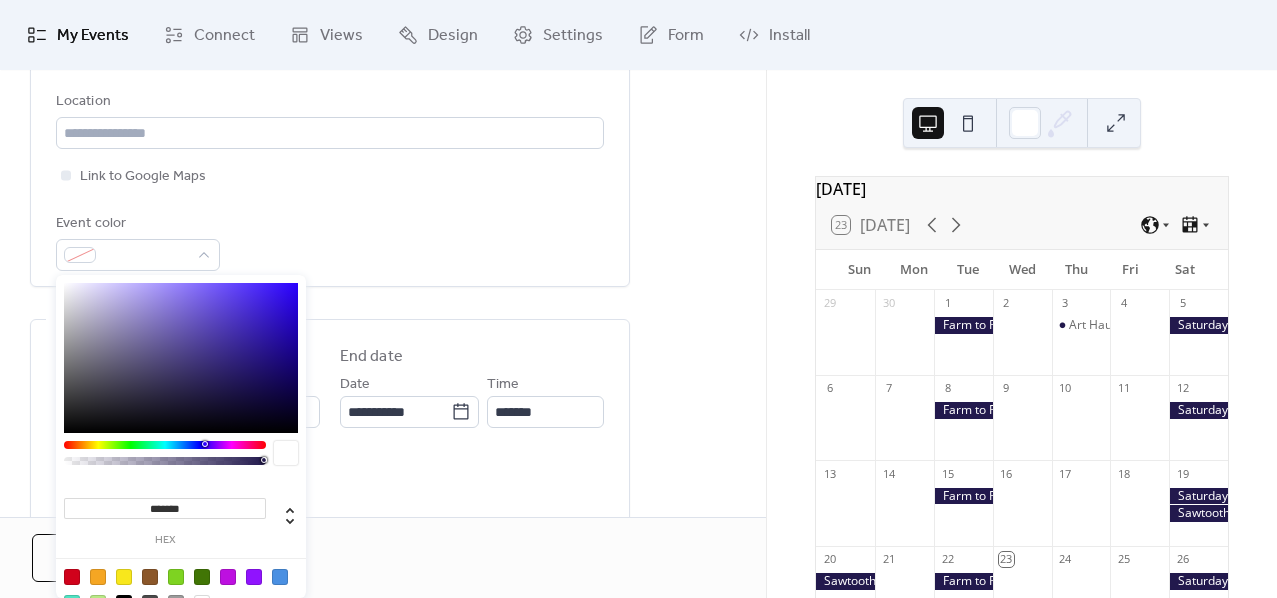 click on "Event color" at bounding box center (330, 241) 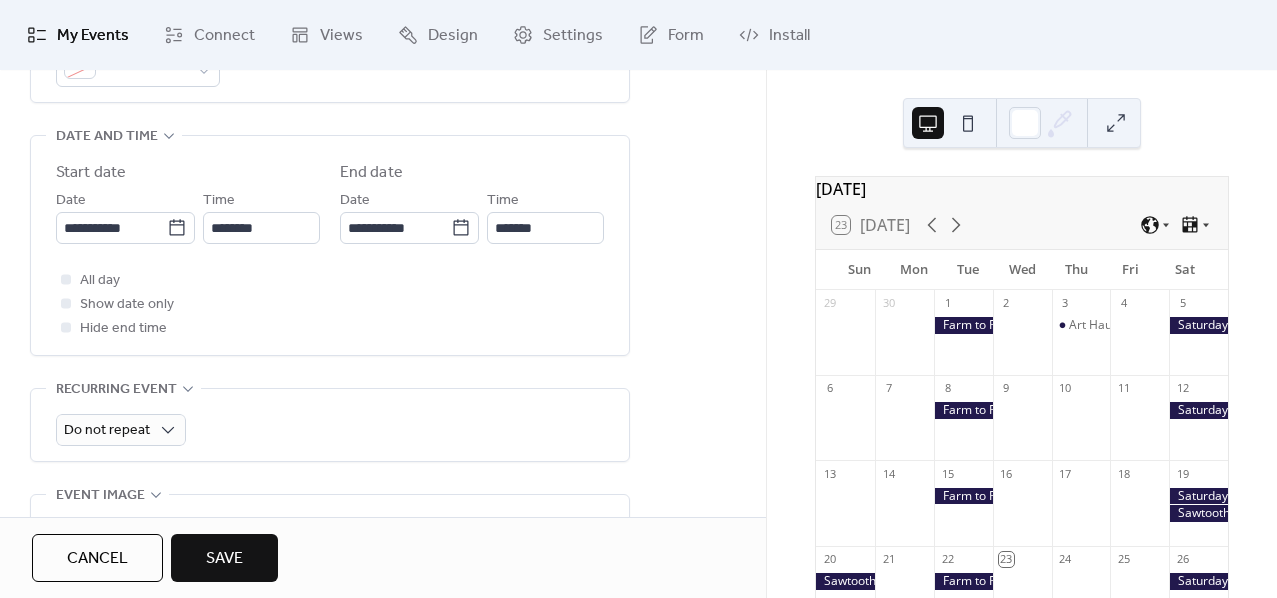 scroll, scrollTop: 666, scrollLeft: 0, axis: vertical 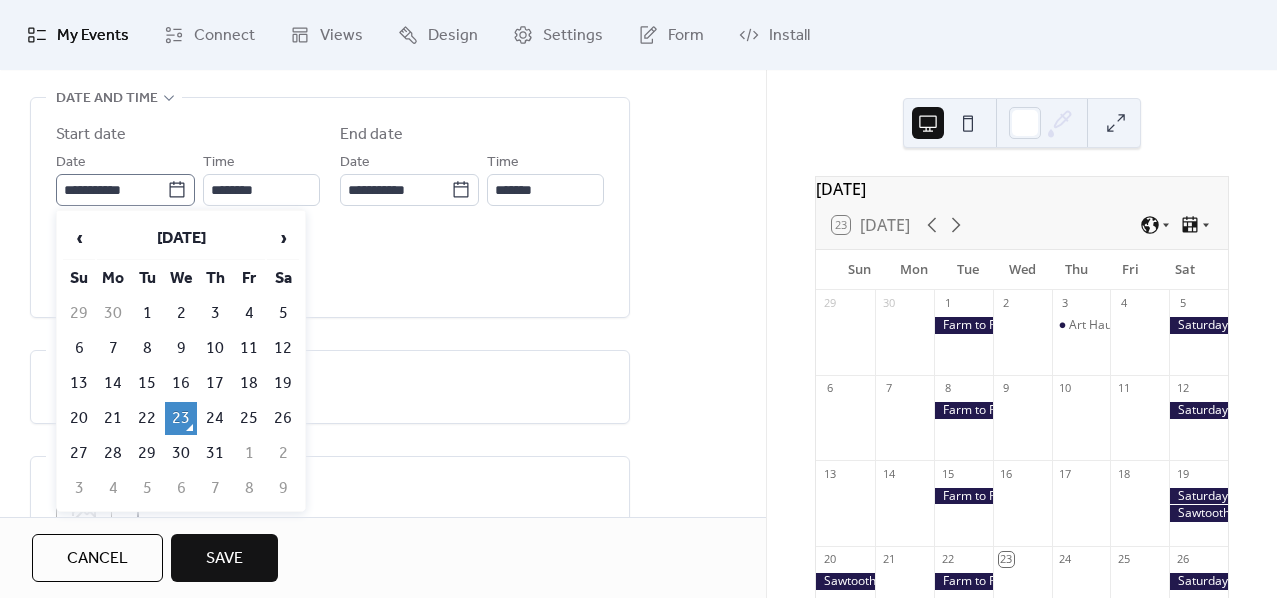 click 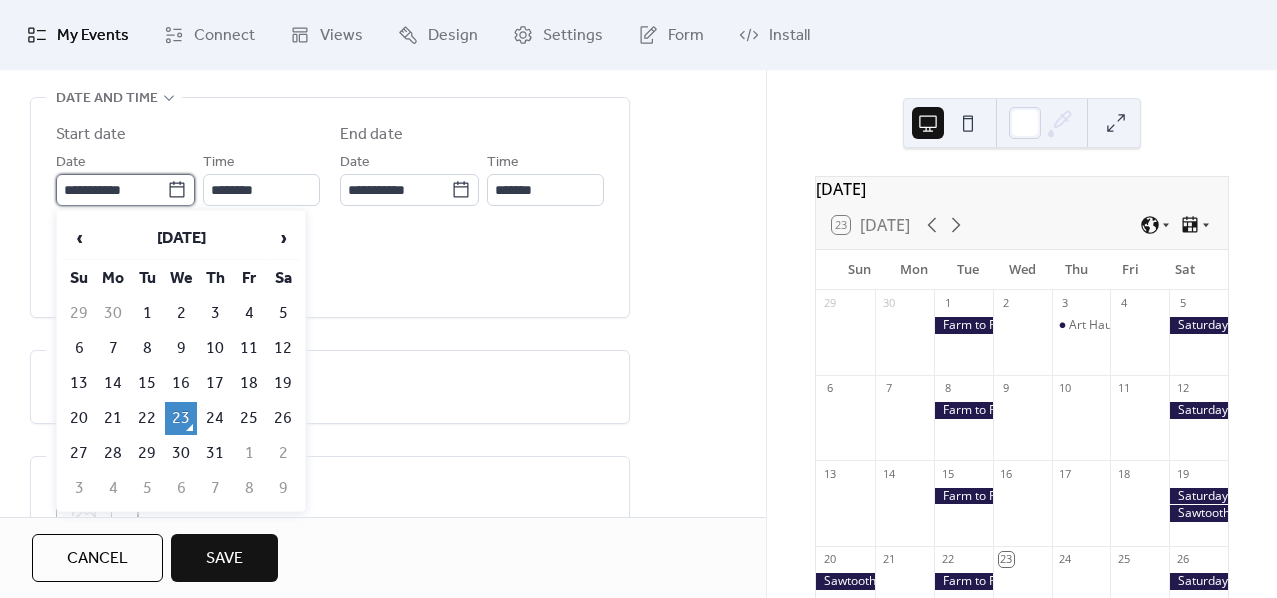 click on "**********" at bounding box center (111, 190) 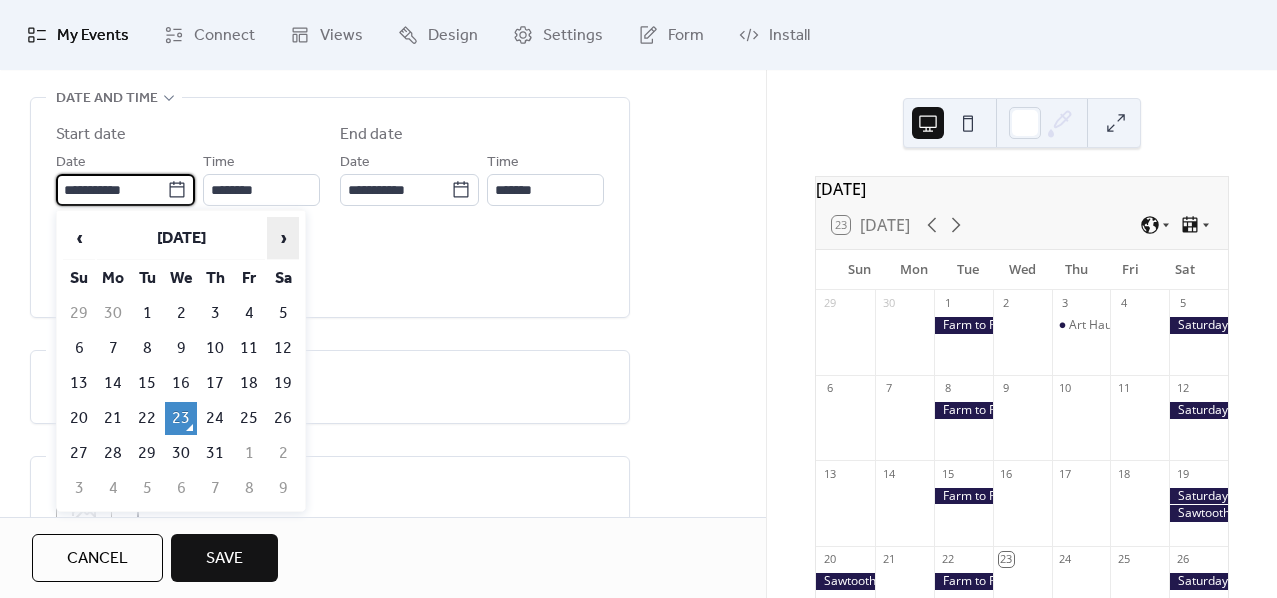 click on "›" at bounding box center [283, 238] 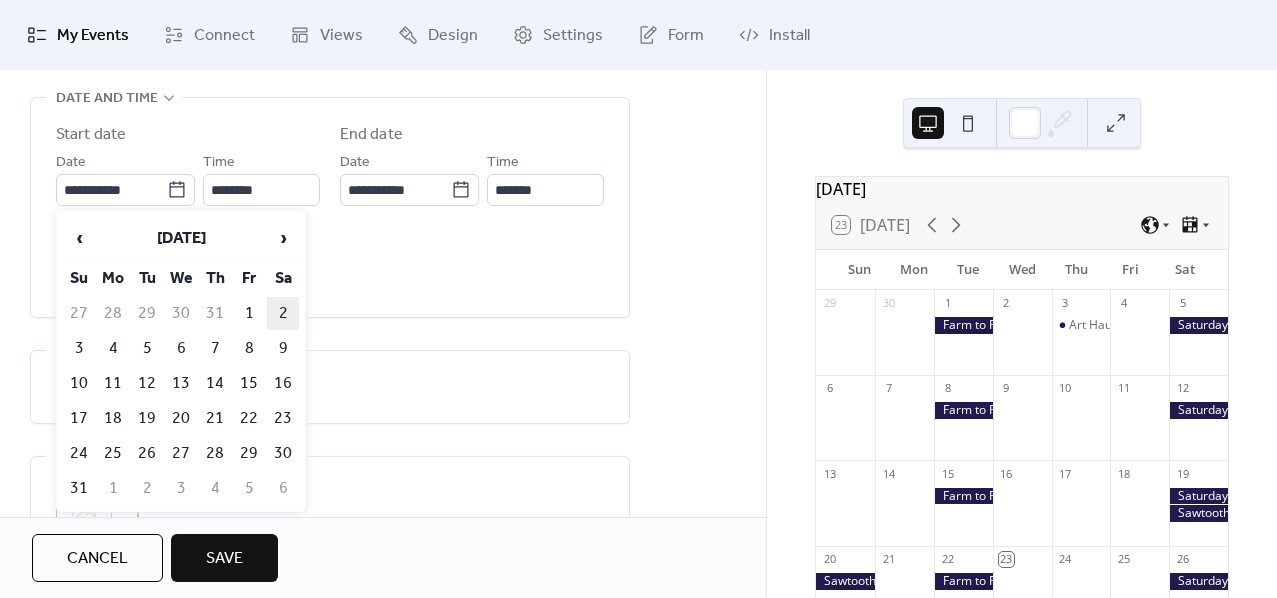 click on "2" at bounding box center (283, 313) 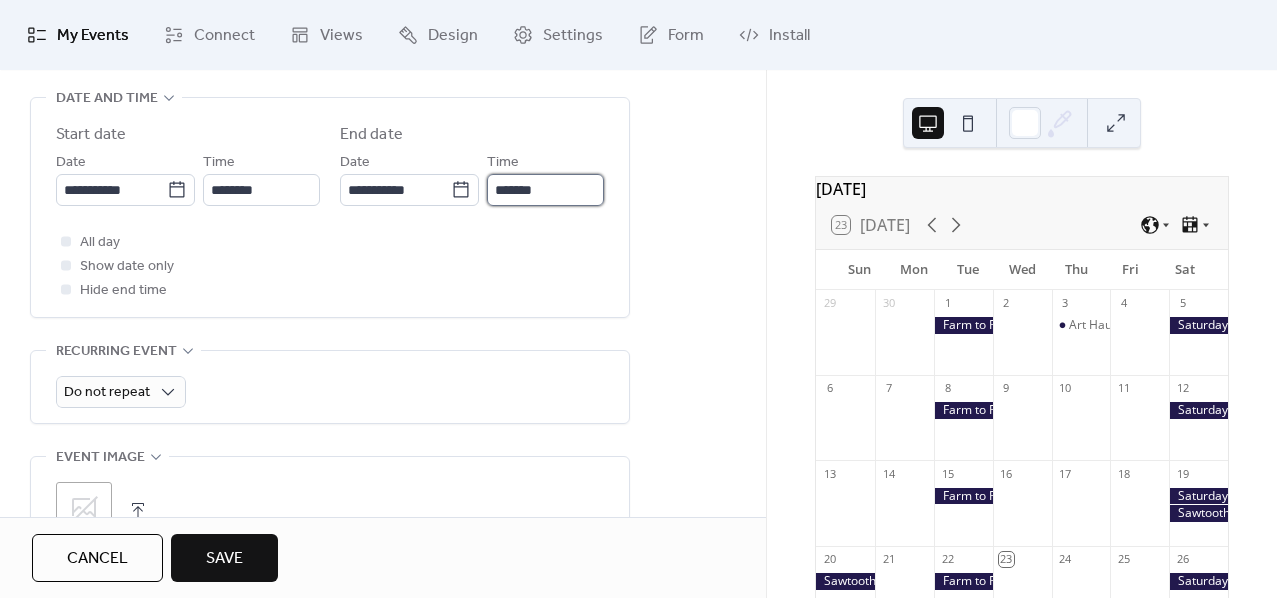 click on "*******" at bounding box center (545, 190) 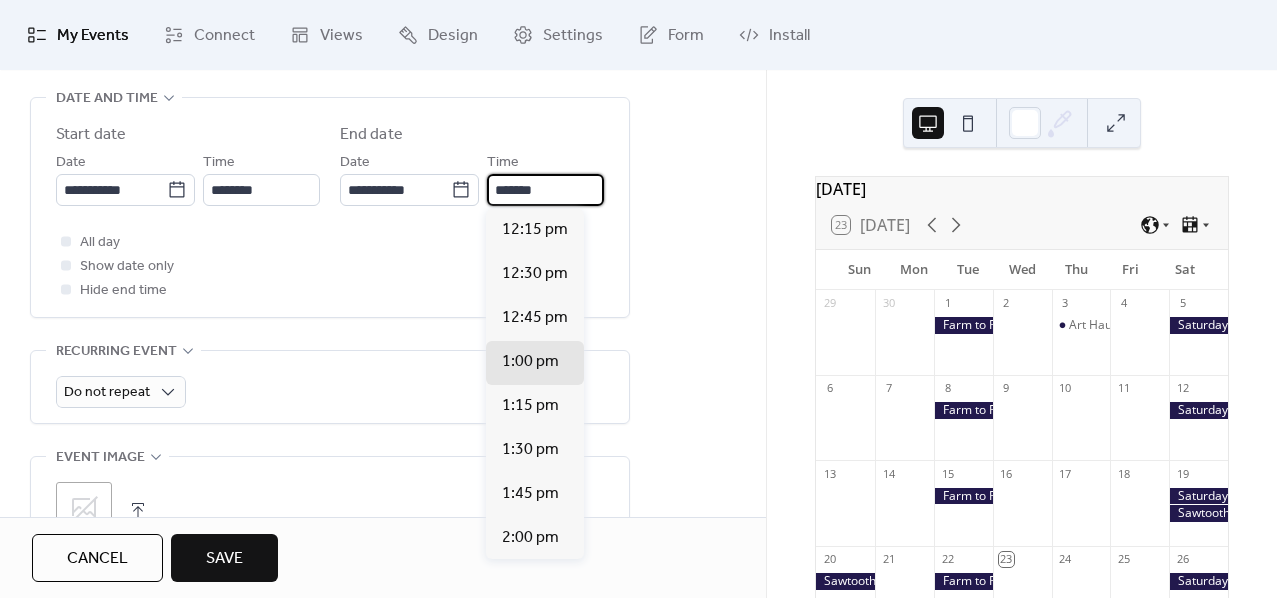click on "*******" at bounding box center [545, 190] 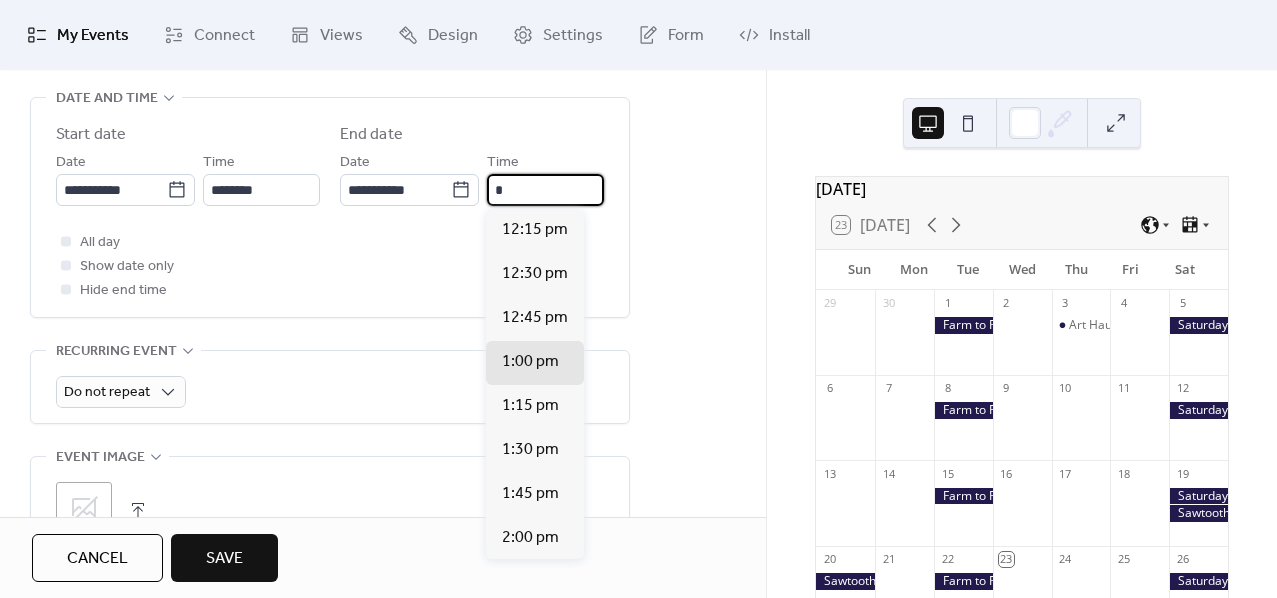 scroll, scrollTop: 843, scrollLeft: 0, axis: vertical 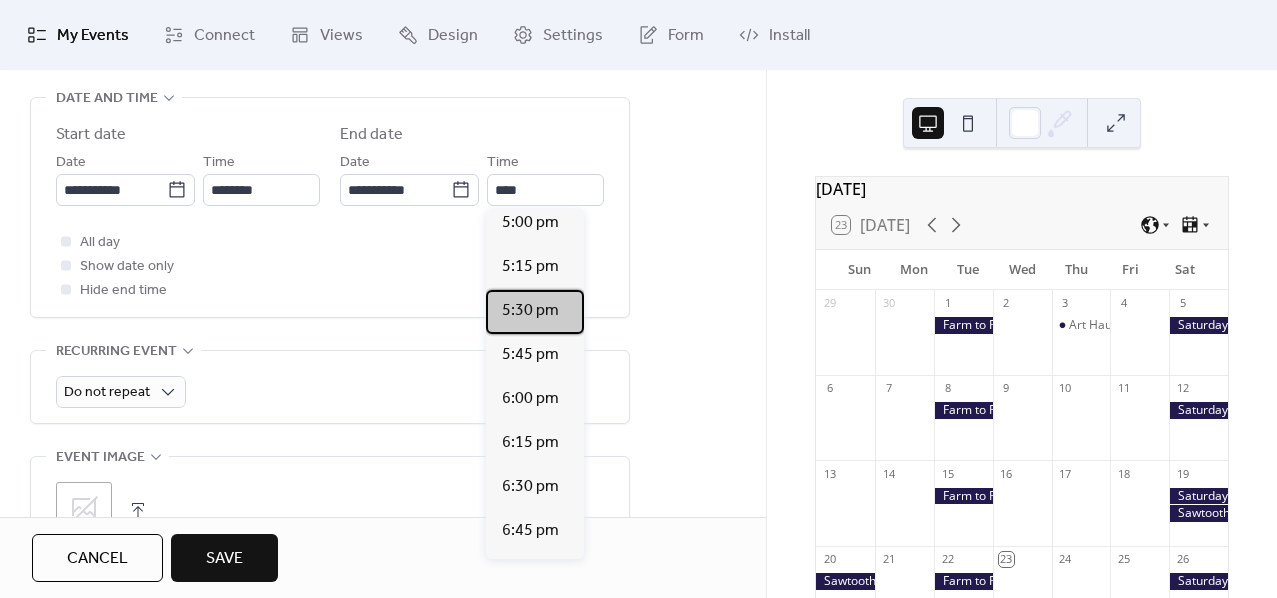 click on "5:30 pm" at bounding box center (530, 311) 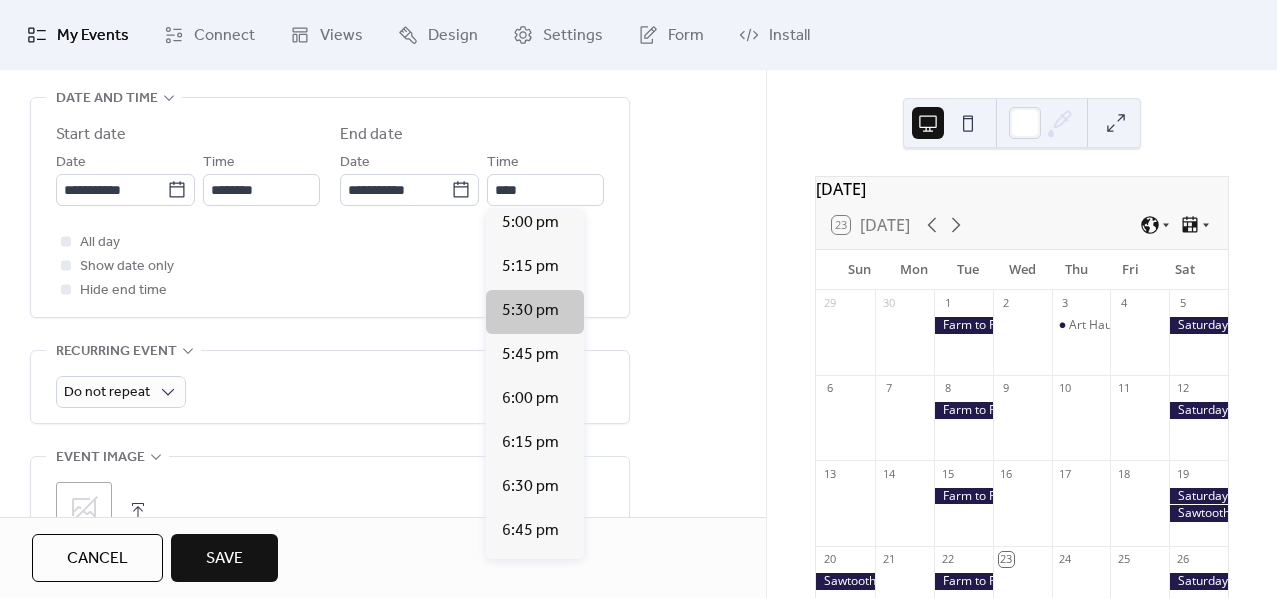 type on "*******" 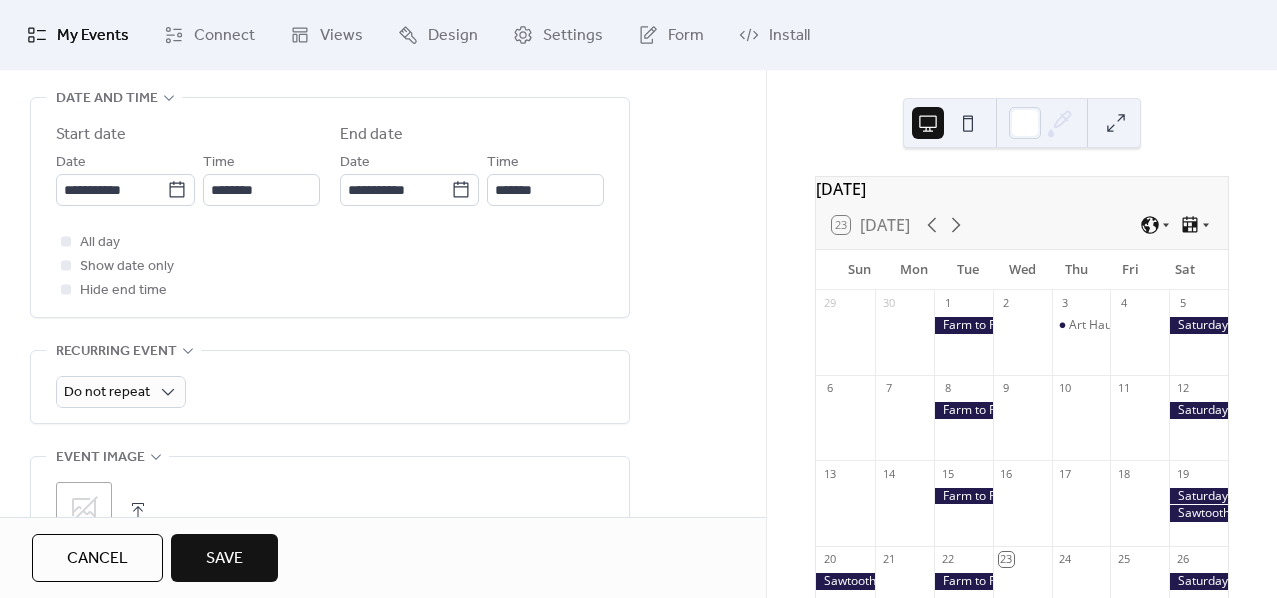 scroll, scrollTop: 777, scrollLeft: 0, axis: vertical 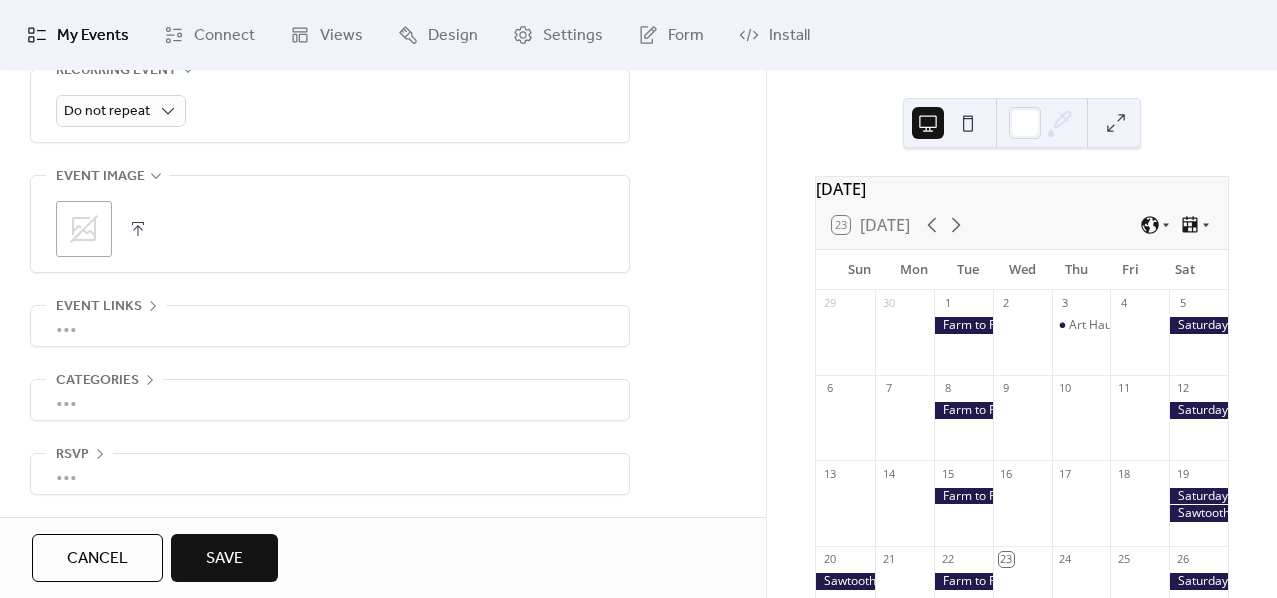 click on "•••" at bounding box center [330, 326] 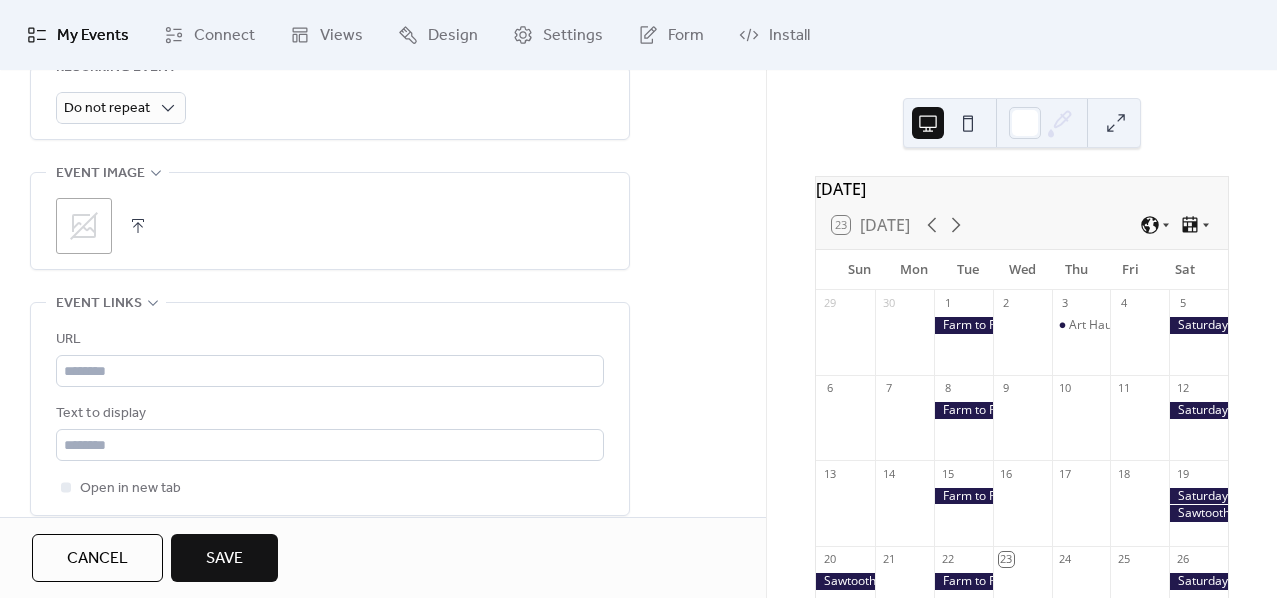 scroll, scrollTop: 950, scrollLeft: 0, axis: vertical 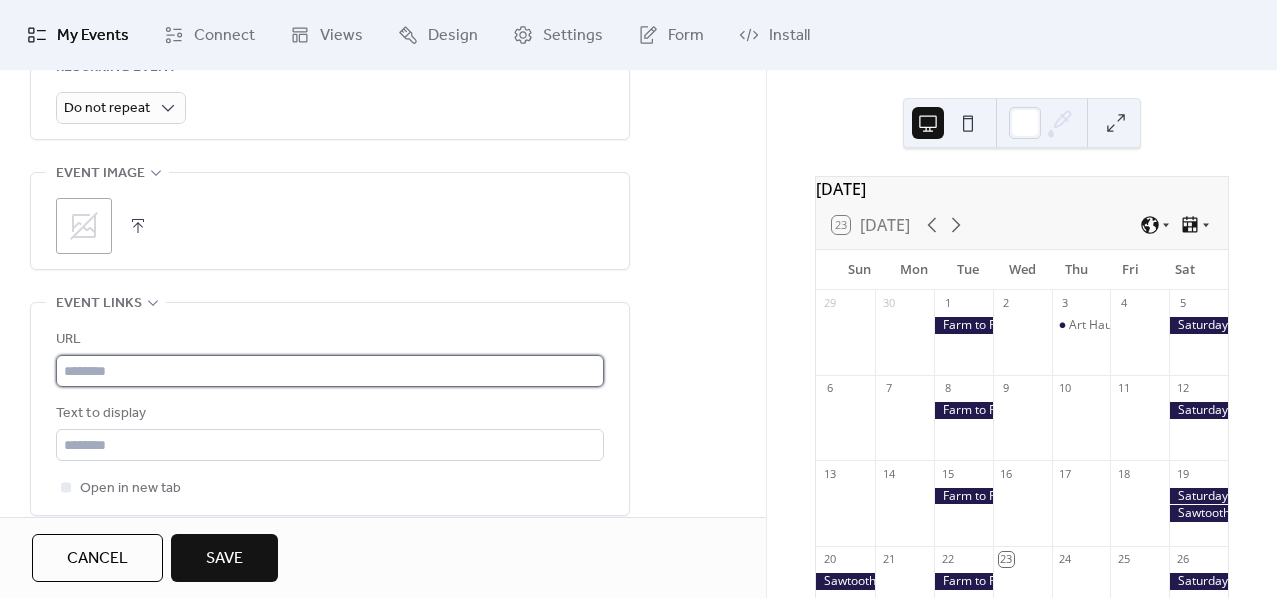 click at bounding box center (330, 371) 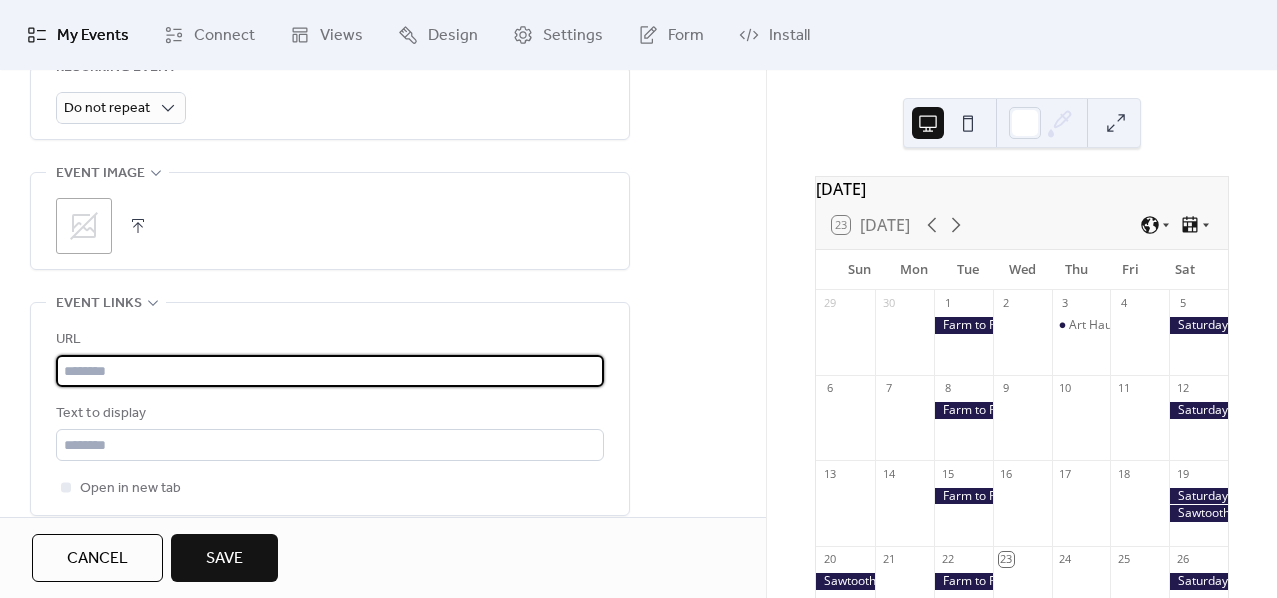 paste on "**********" 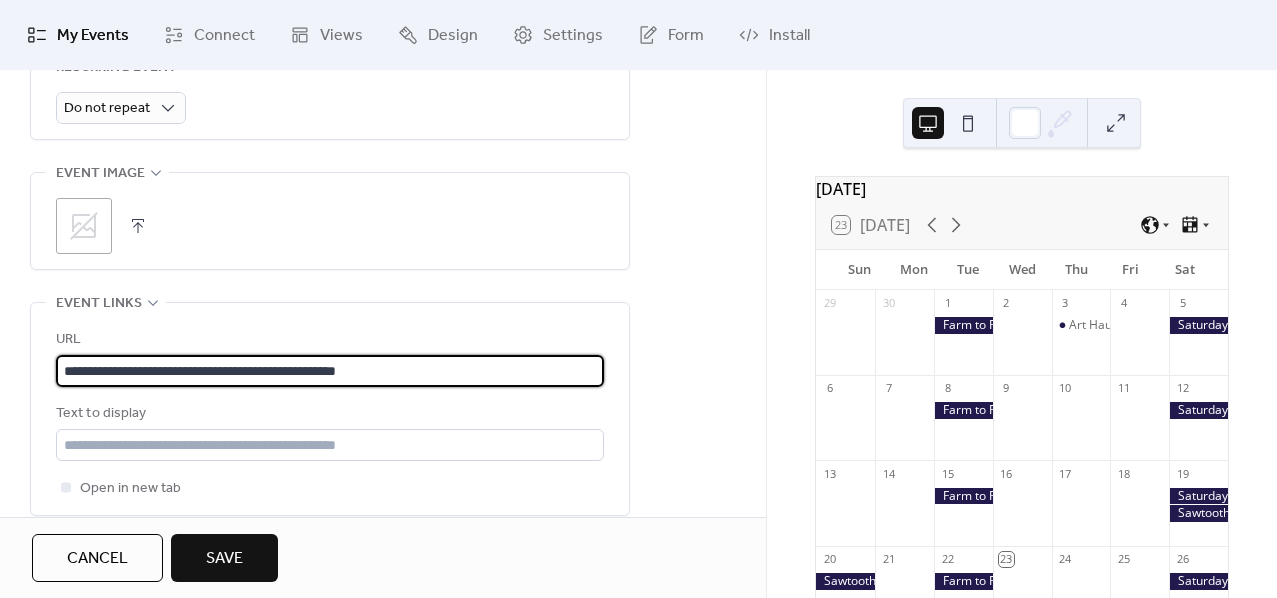 type on "**********" 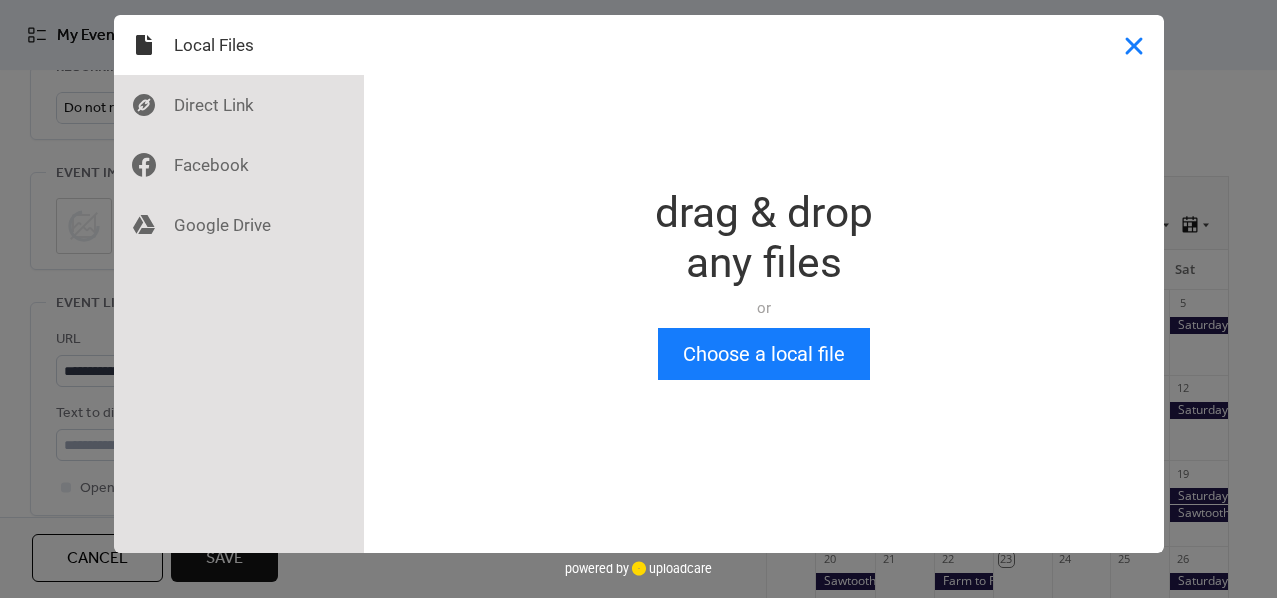 click at bounding box center (1134, 45) 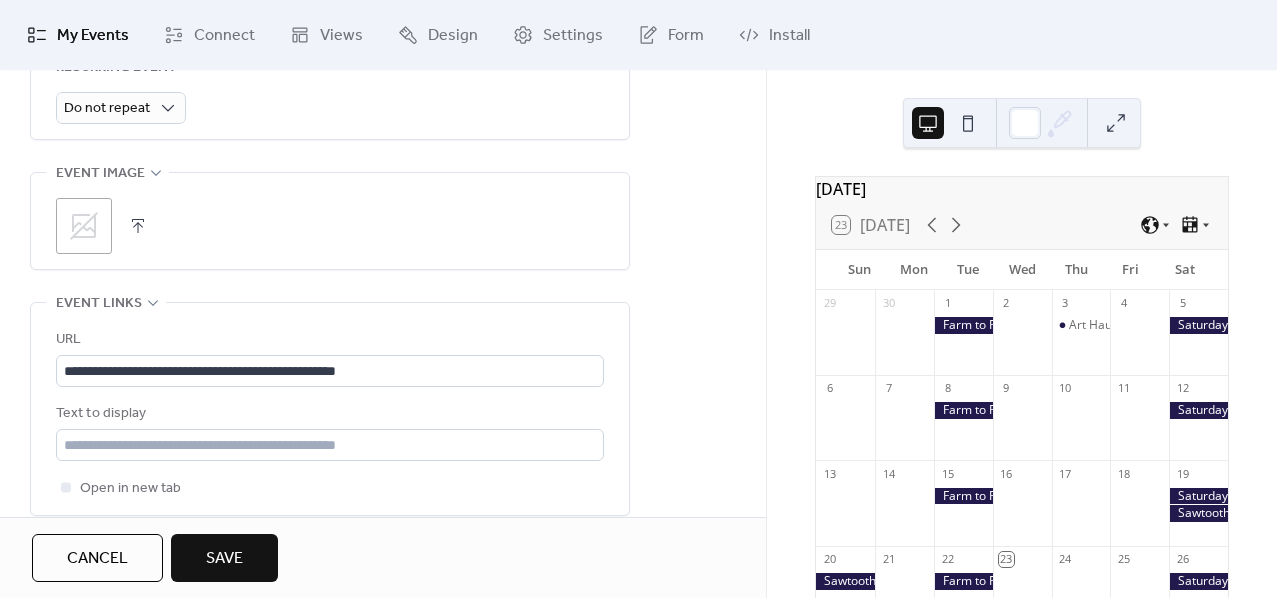 click at bounding box center [138, 226] 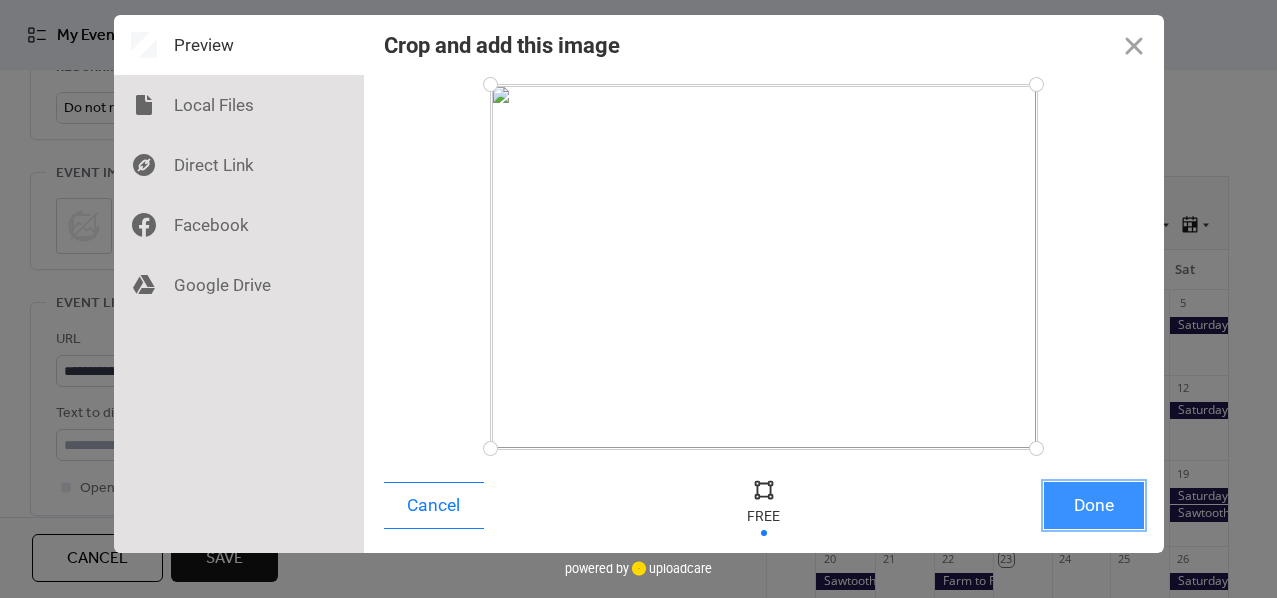 click on "Done" at bounding box center [1094, 505] 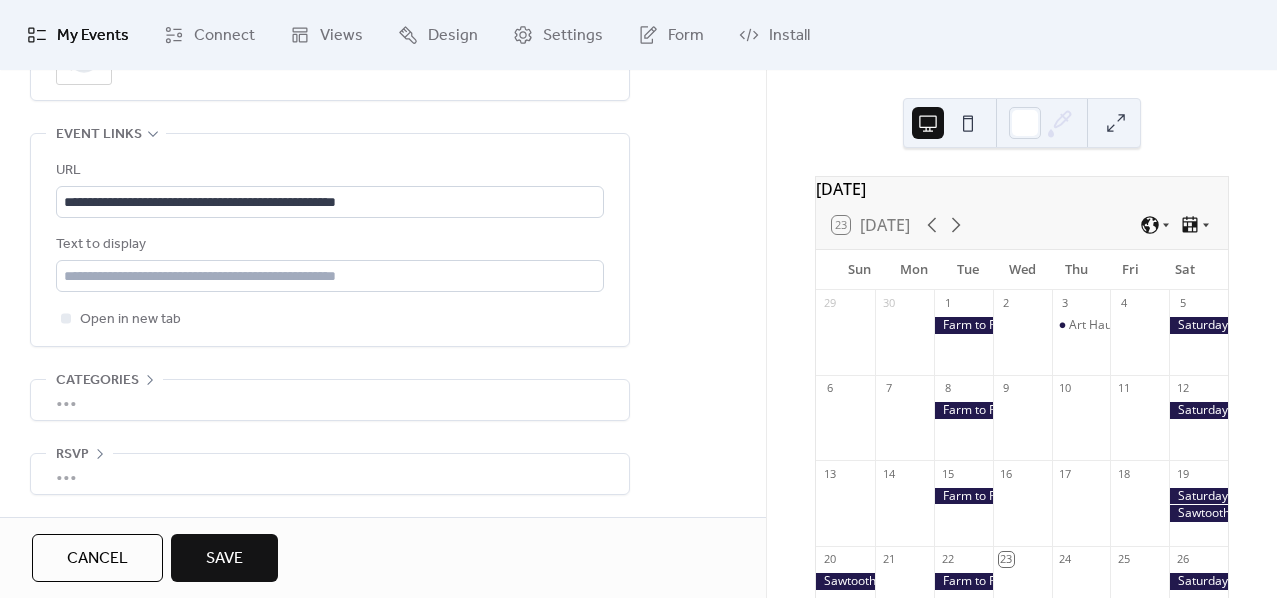 click on "•••" at bounding box center (330, 474) 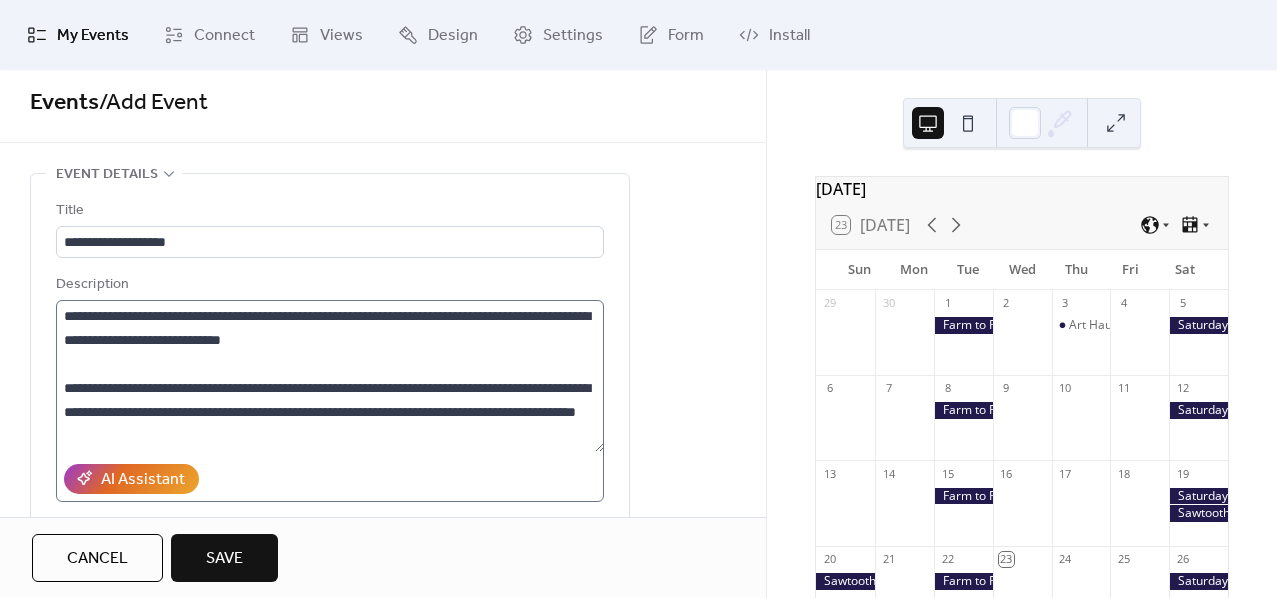 scroll, scrollTop: 0, scrollLeft: 0, axis: both 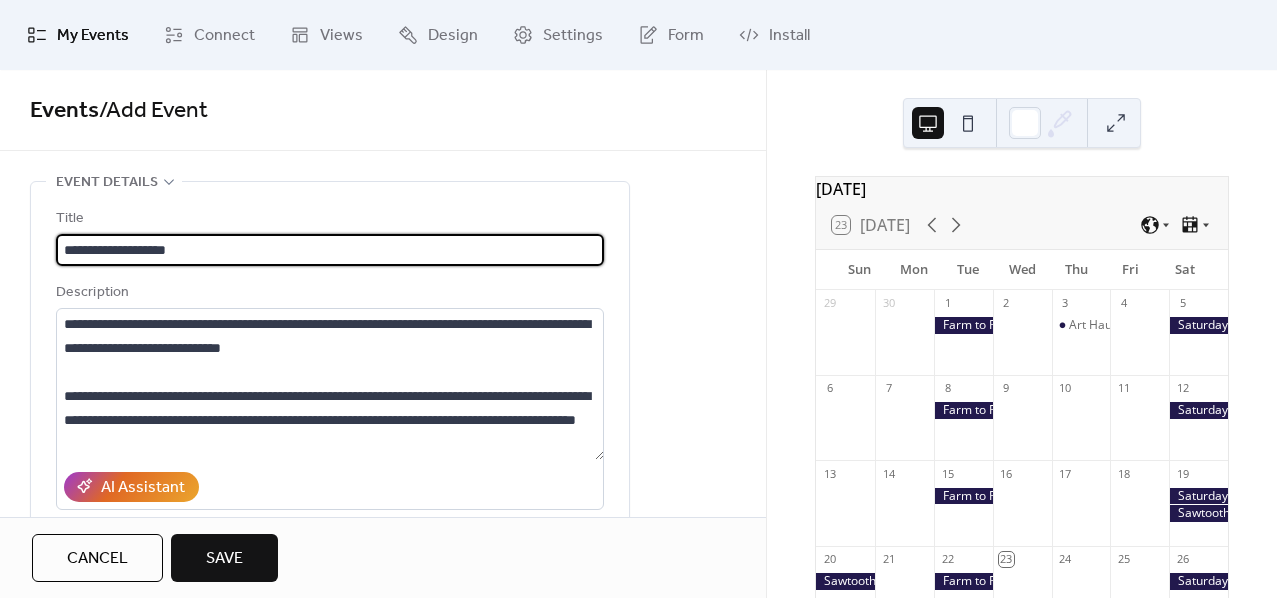click on "**********" at bounding box center (330, 250) 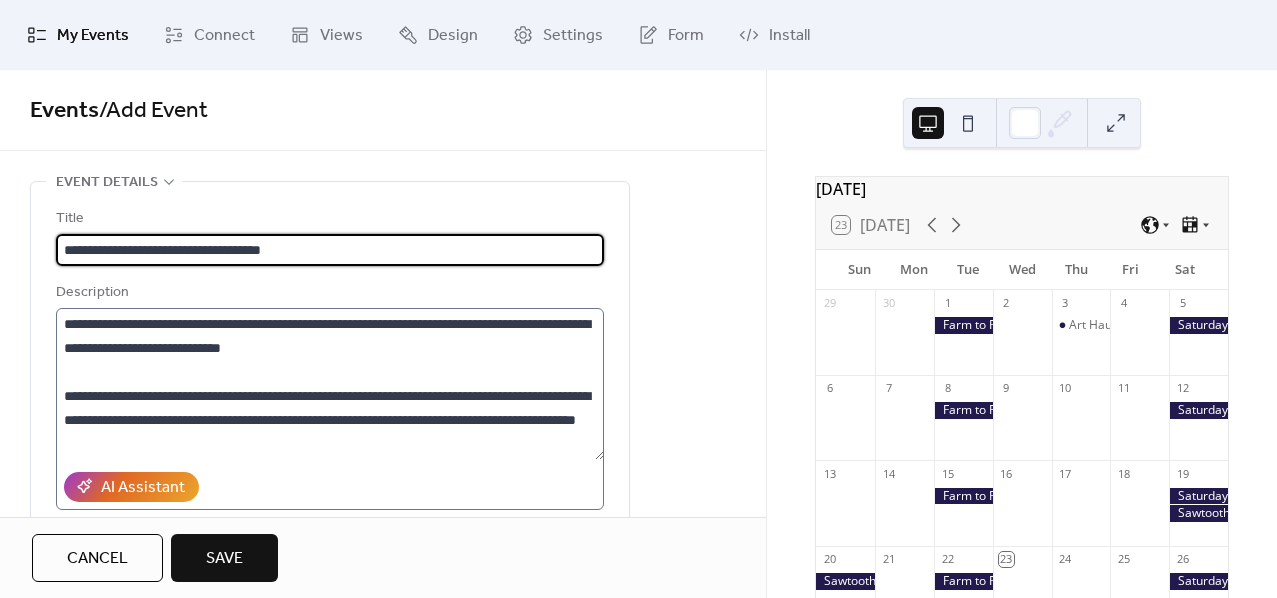 type on "**********" 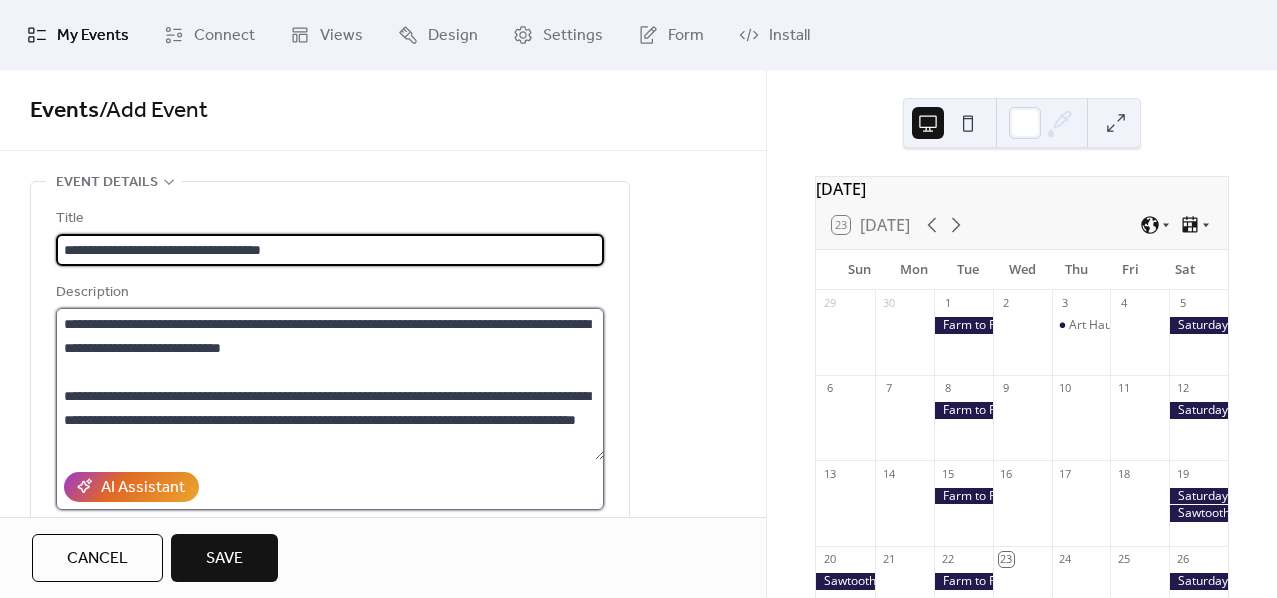 click on "**********" at bounding box center [330, 384] 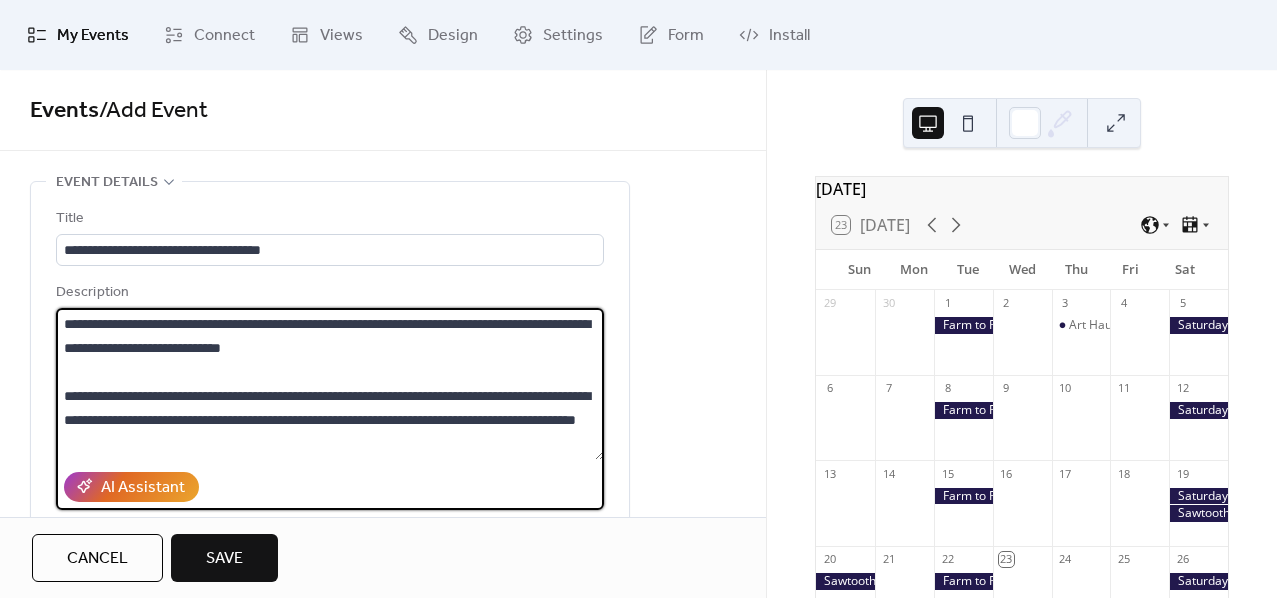 scroll, scrollTop: 111, scrollLeft: 0, axis: vertical 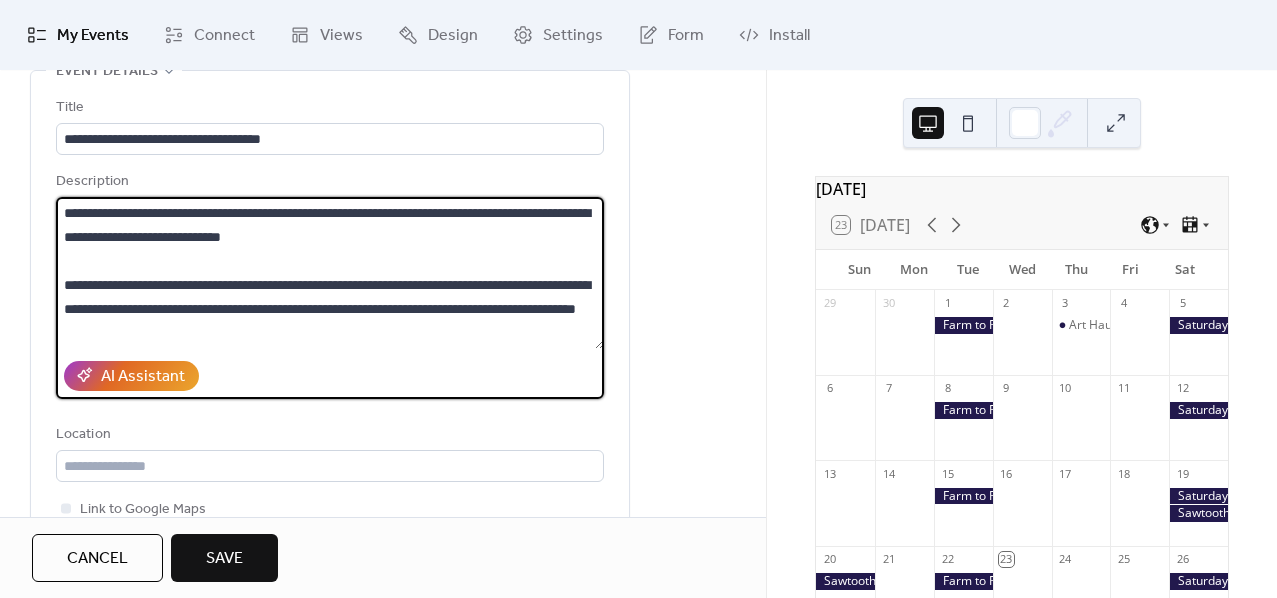 click on "**********" at bounding box center [330, 273] 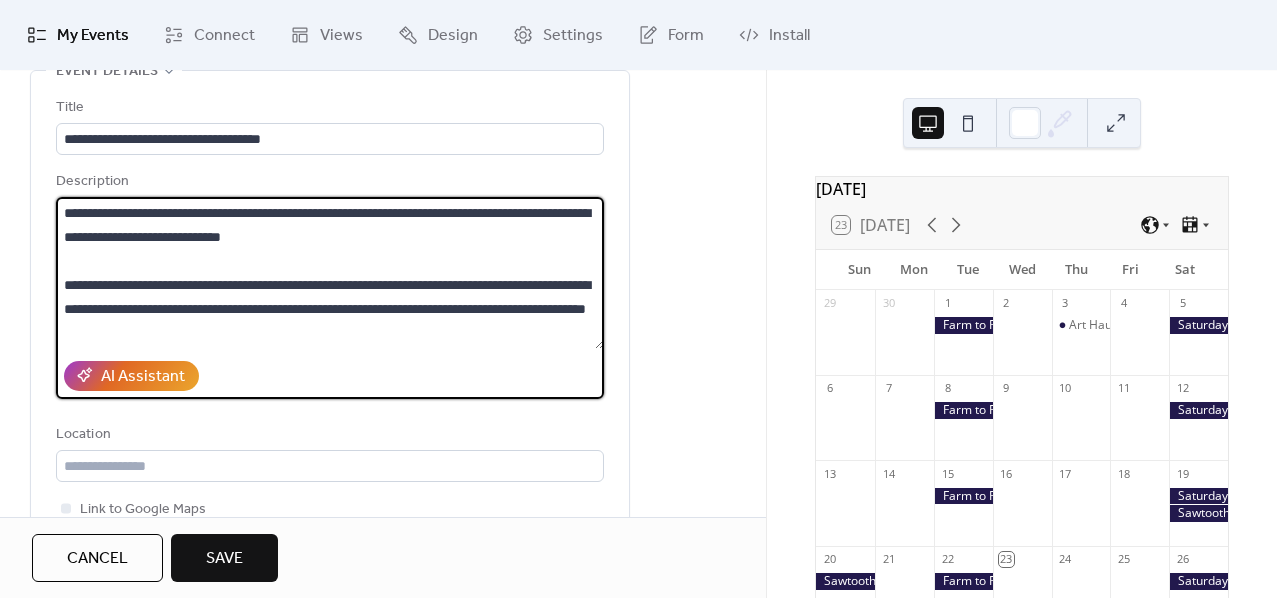 scroll, scrollTop: 45, scrollLeft: 0, axis: vertical 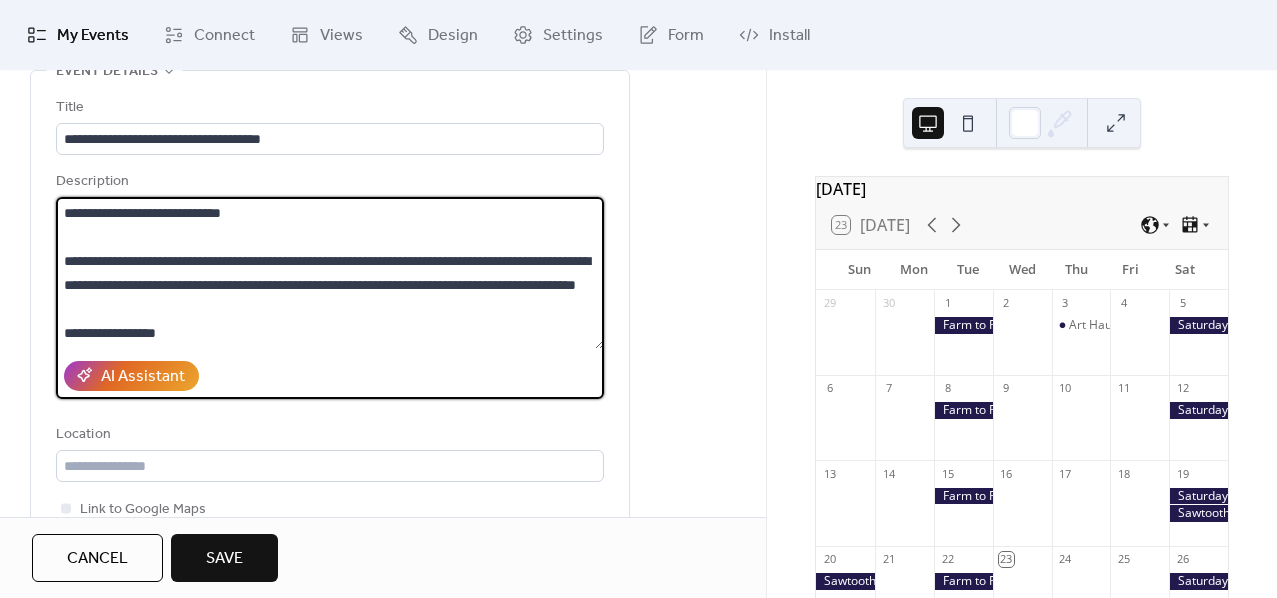 type on "**********" 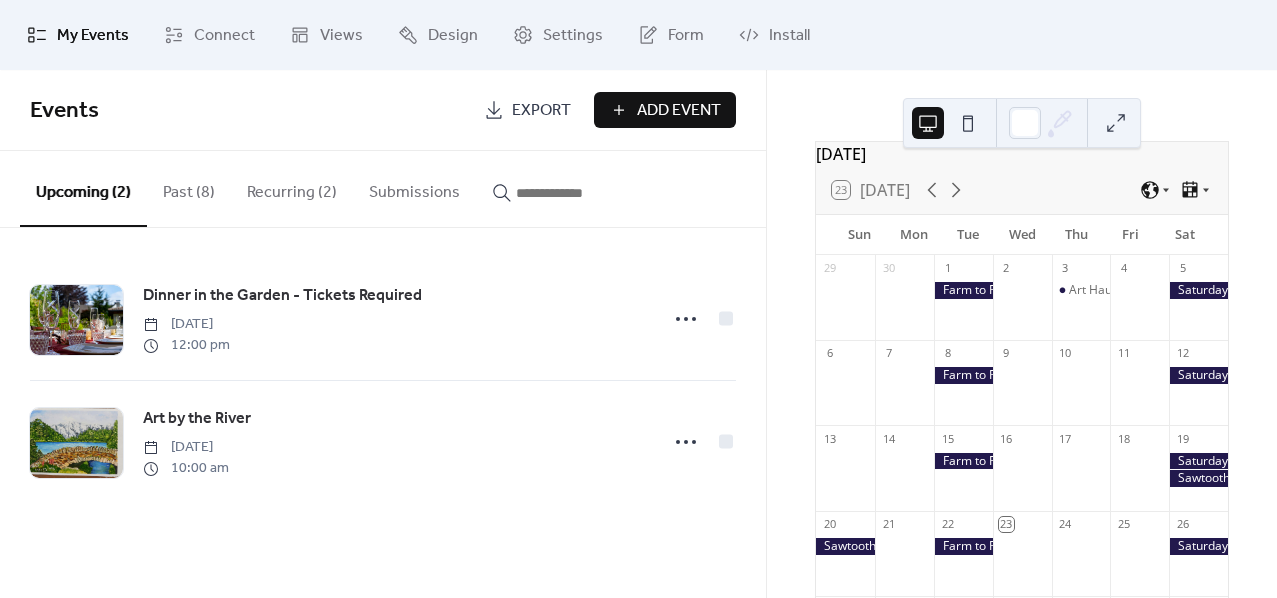 scroll, scrollTop: 0, scrollLeft: 0, axis: both 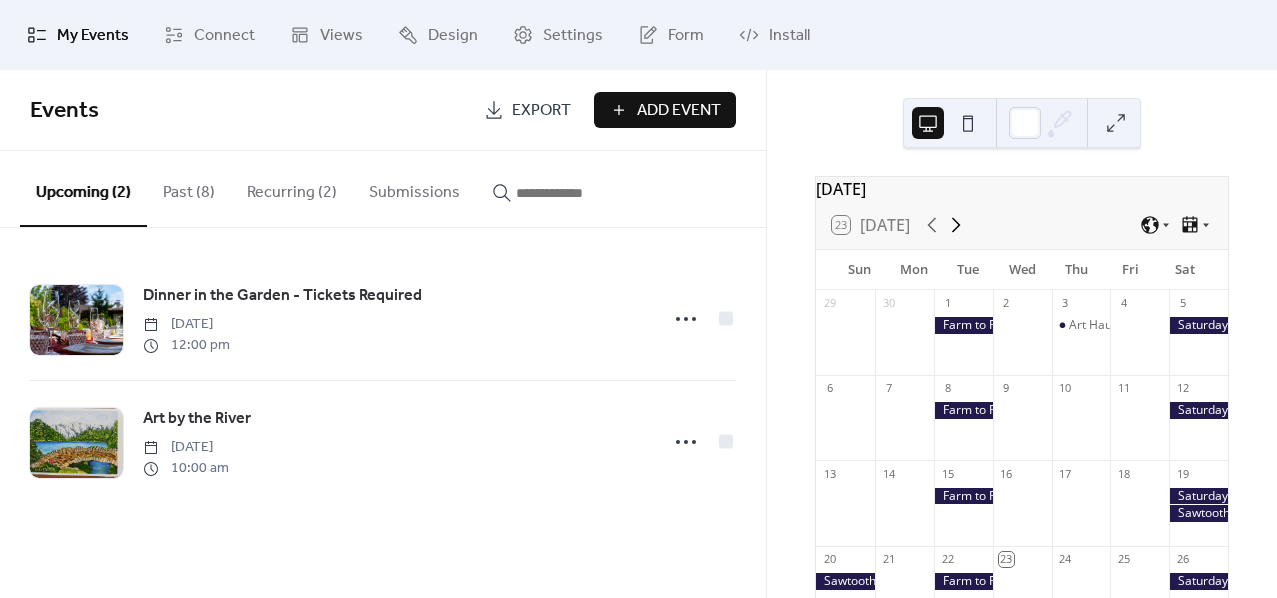 click 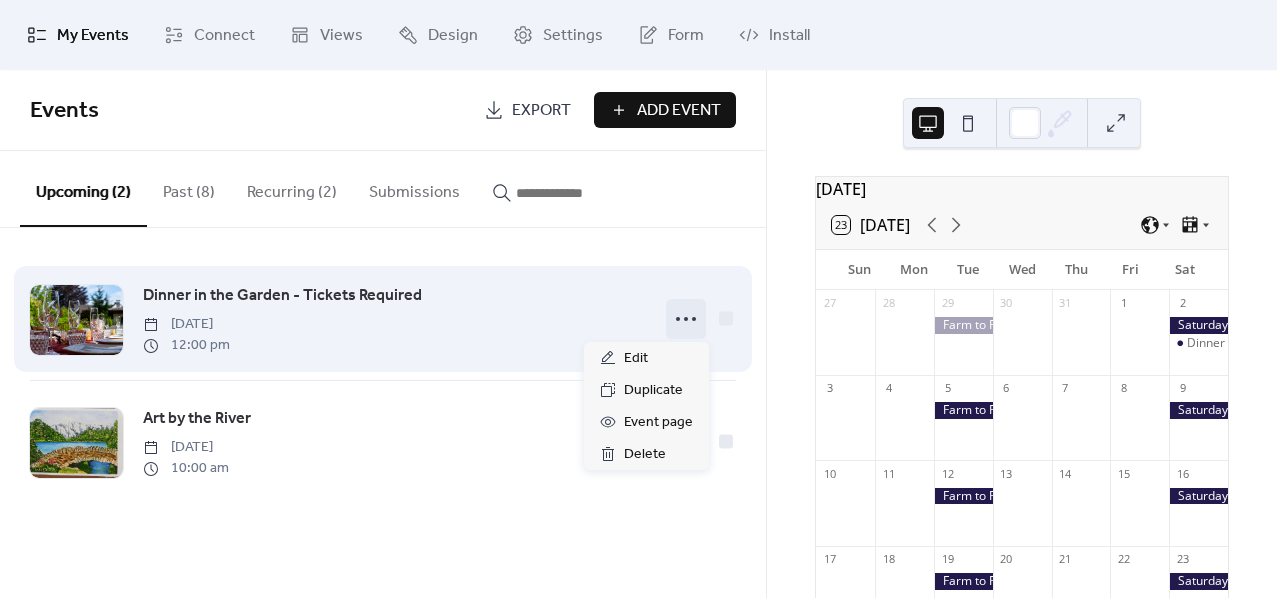 click 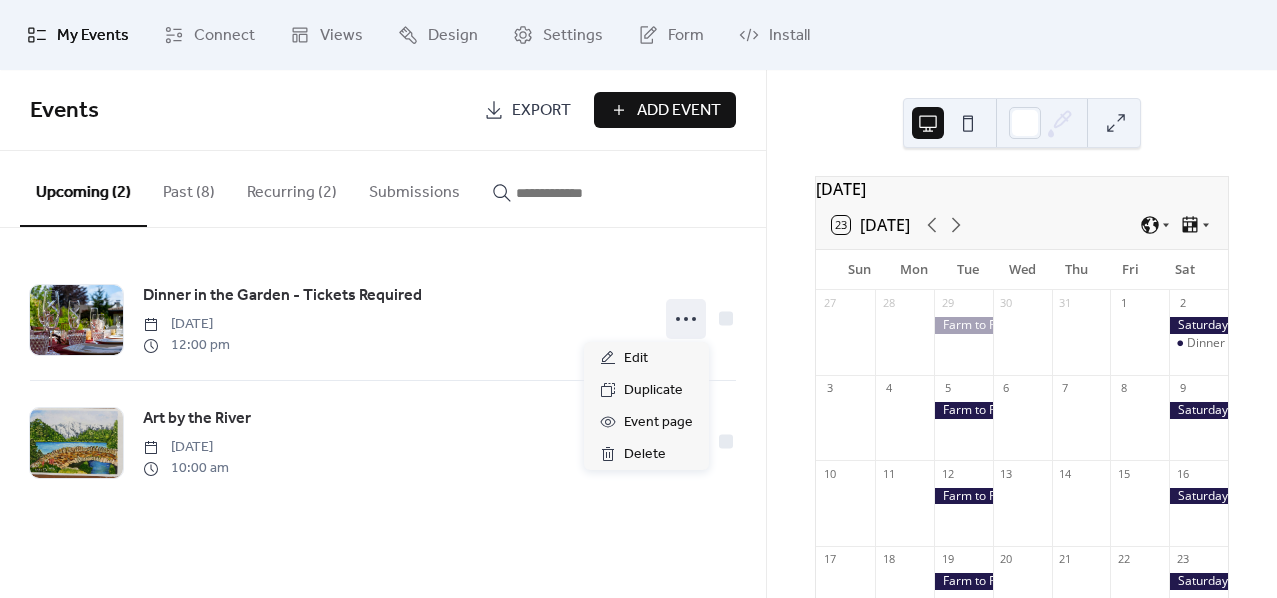 click on "Add Event" at bounding box center [679, 111] 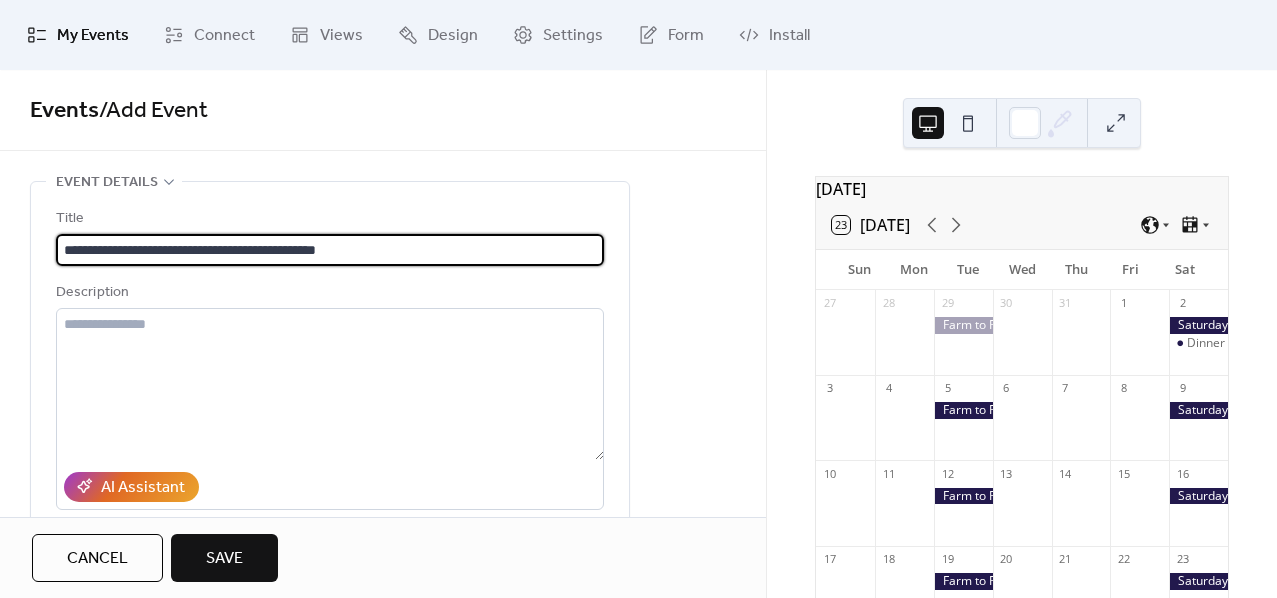 type on "**********" 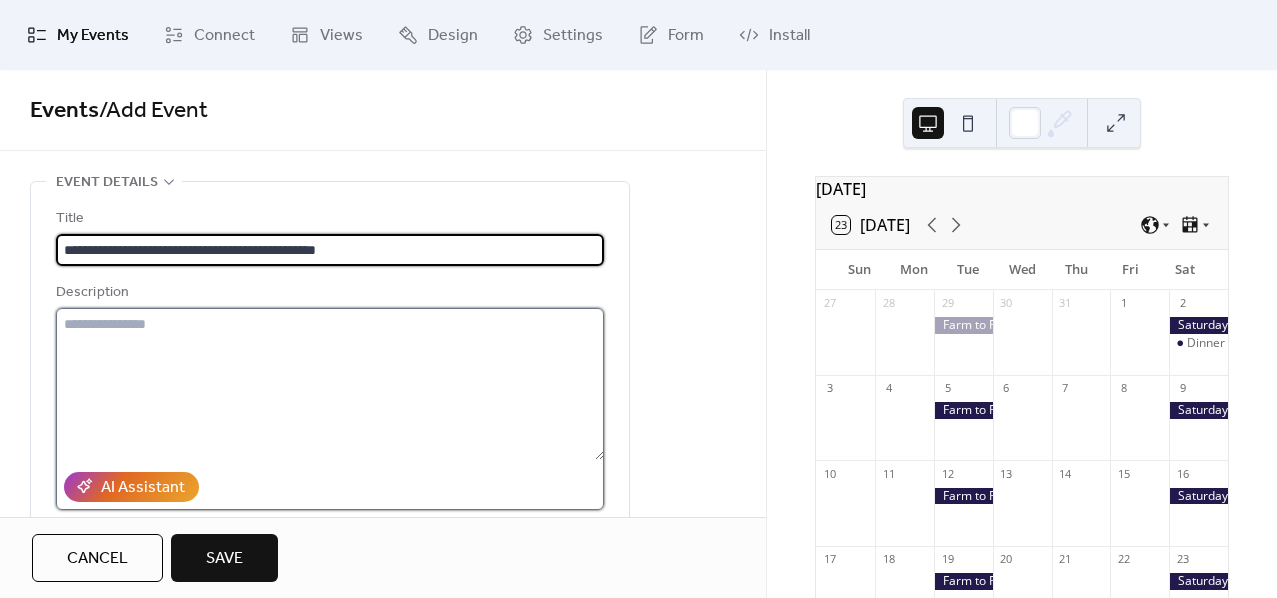 click at bounding box center [330, 384] 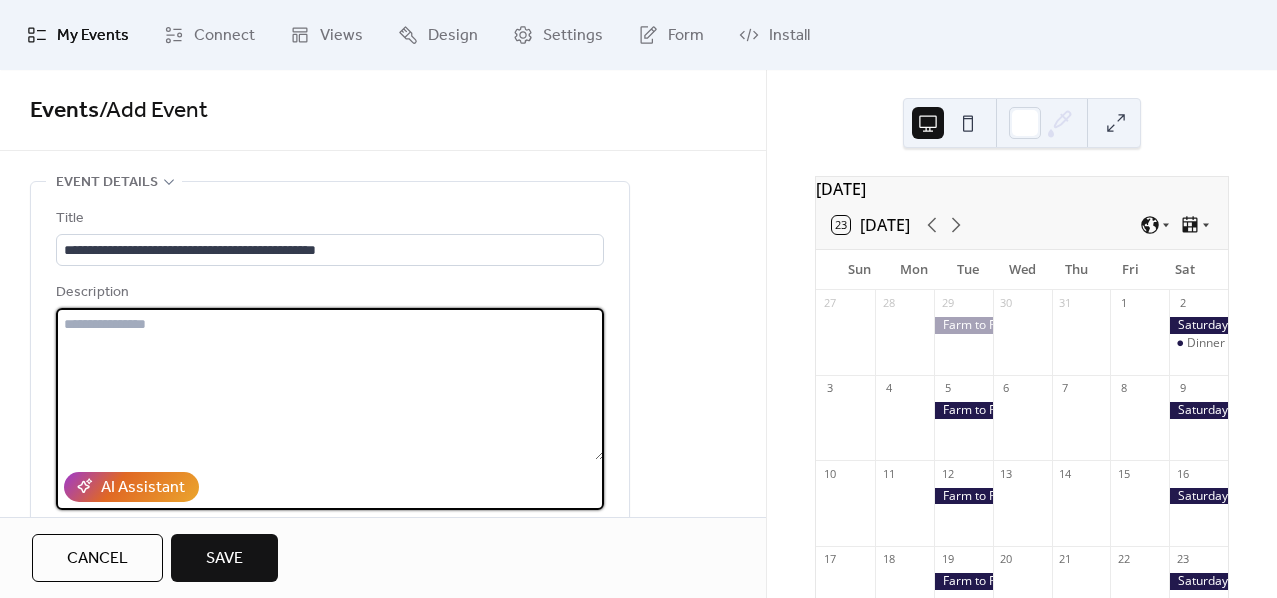 paste on "**********" 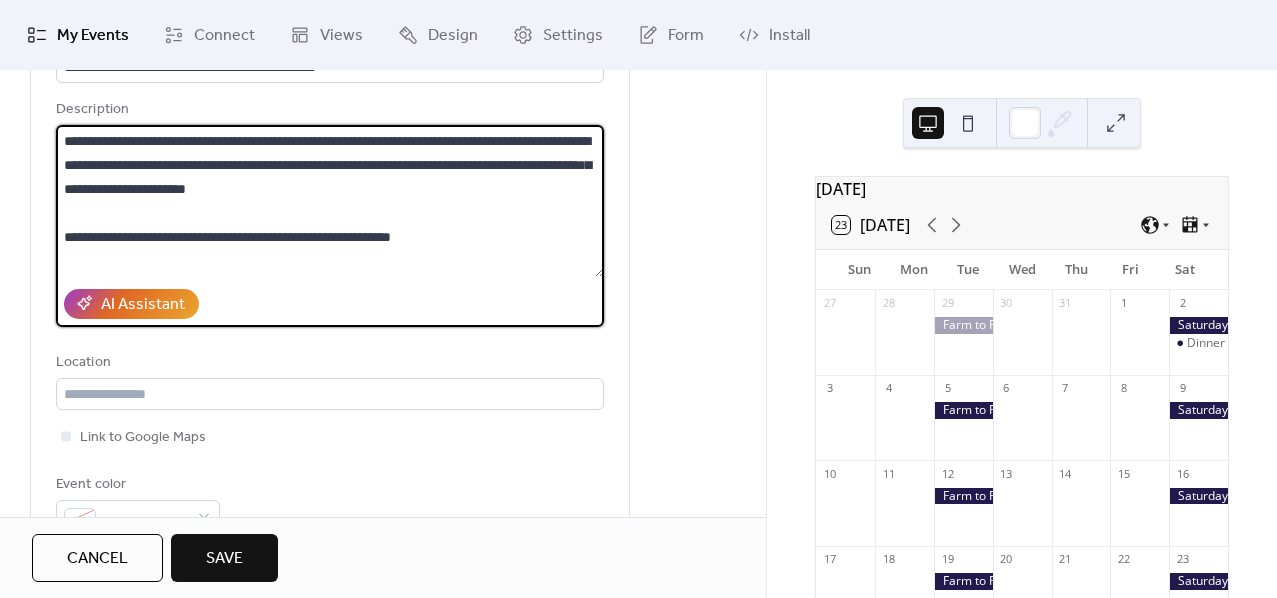 scroll, scrollTop: 222, scrollLeft: 0, axis: vertical 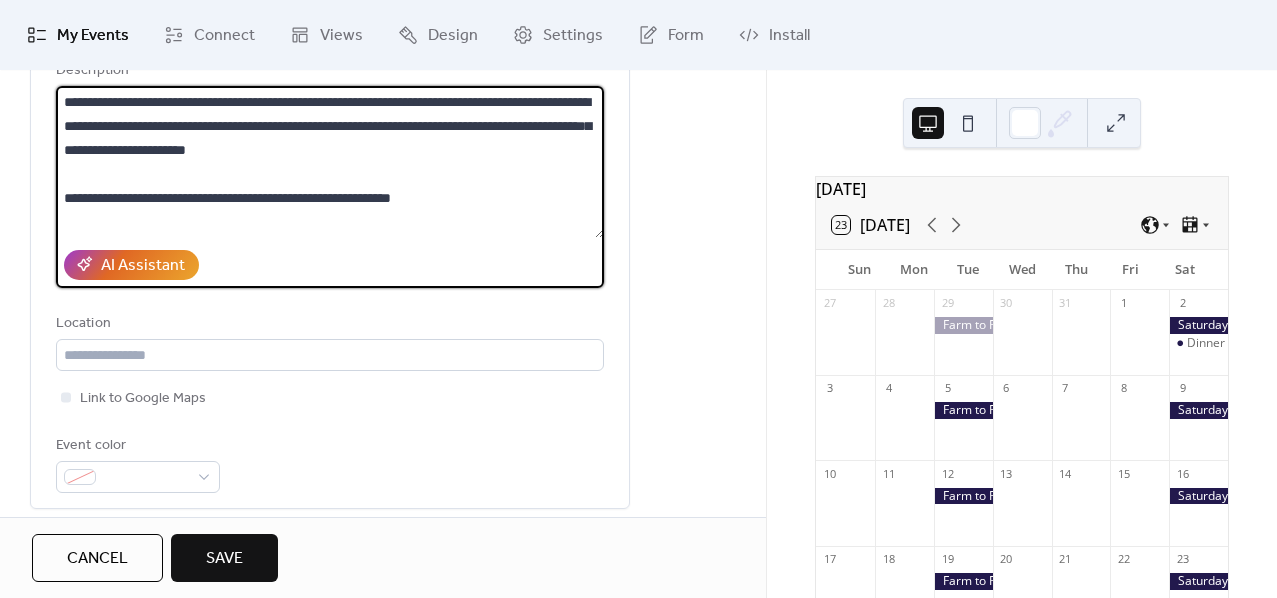 type on "**********" 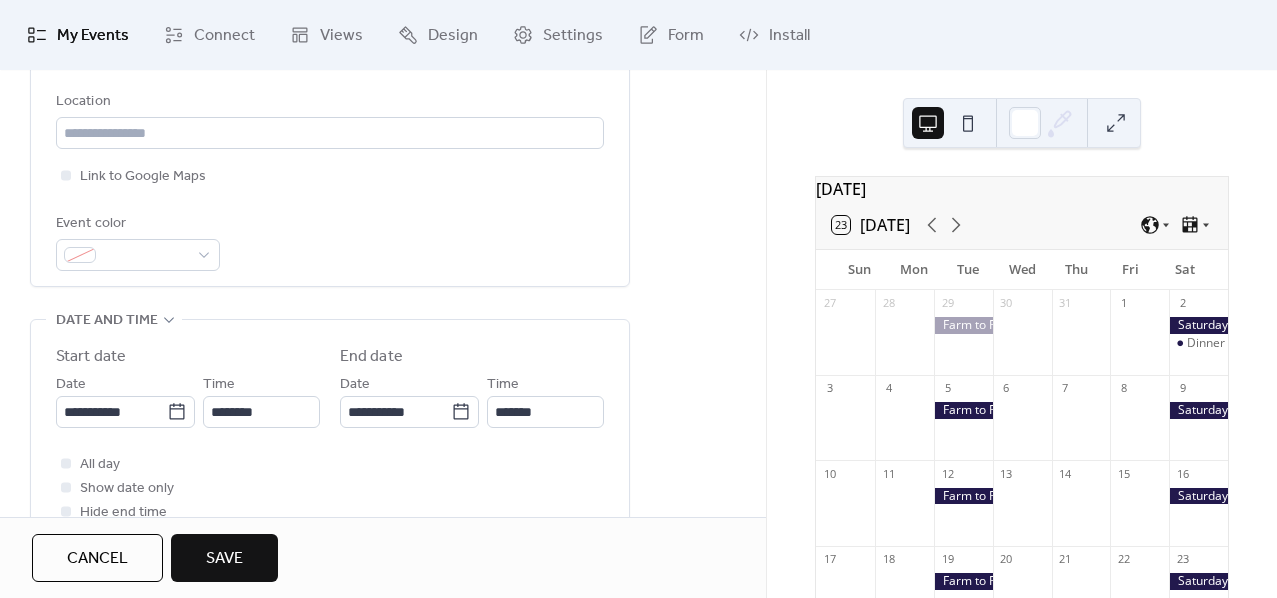 scroll, scrollTop: 555, scrollLeft: 0, axis: vertical 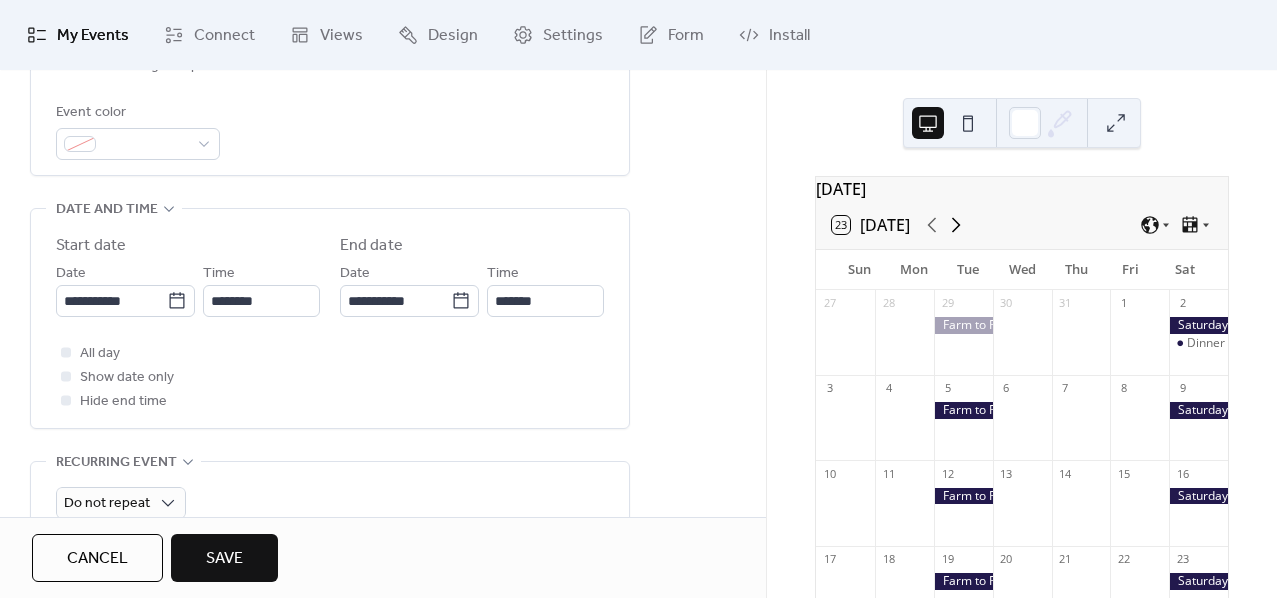 click 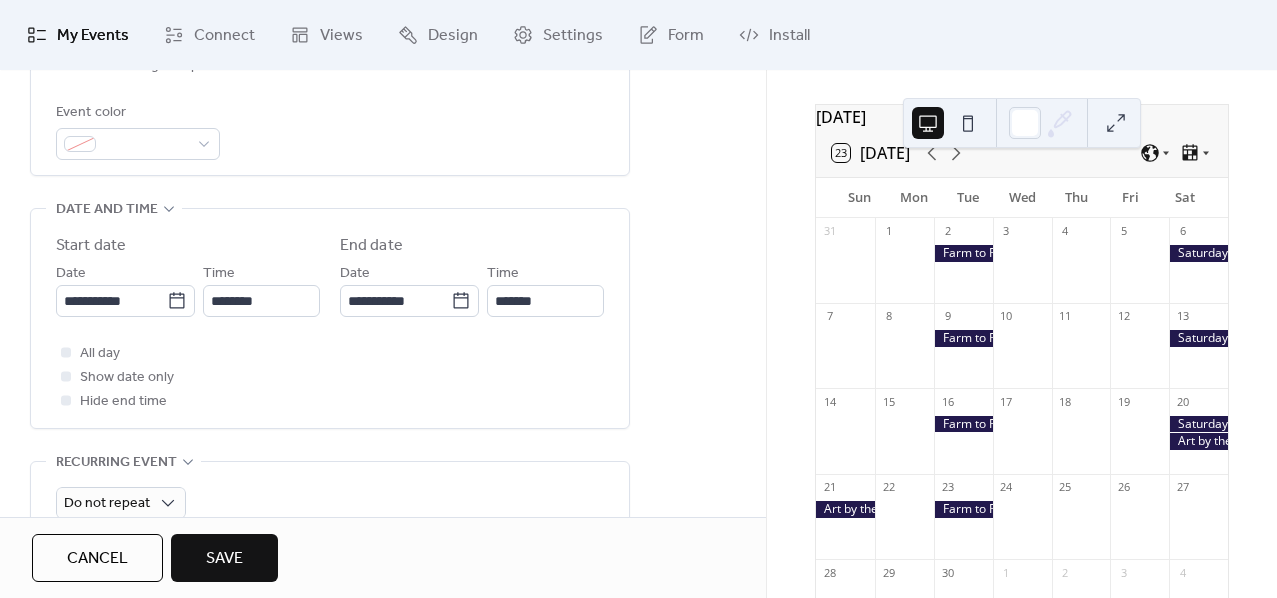 scroll, scrollTop: 111, scrollLeft: 0, axis: vertical 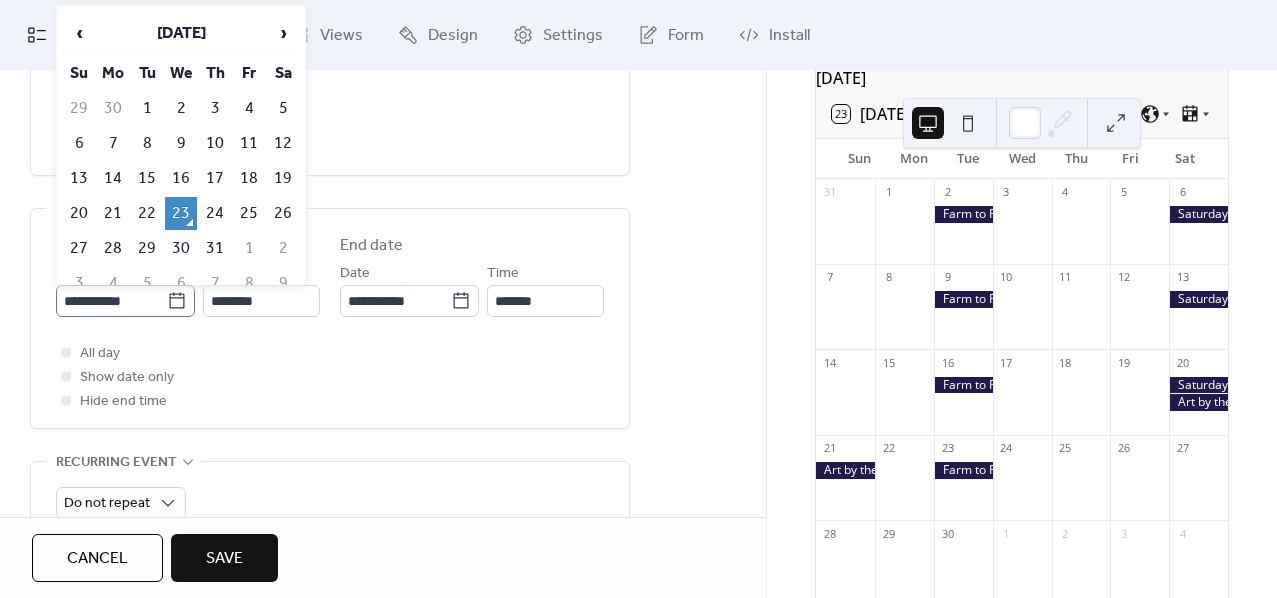 click 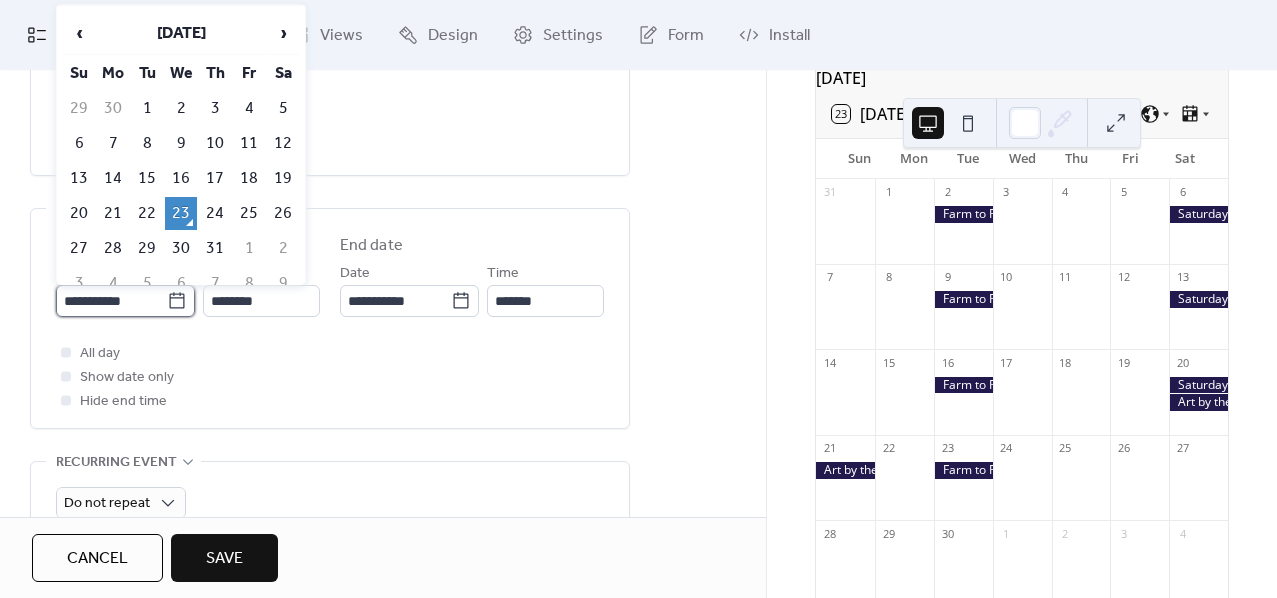 click on "**********" at bounding box center (111, 301) 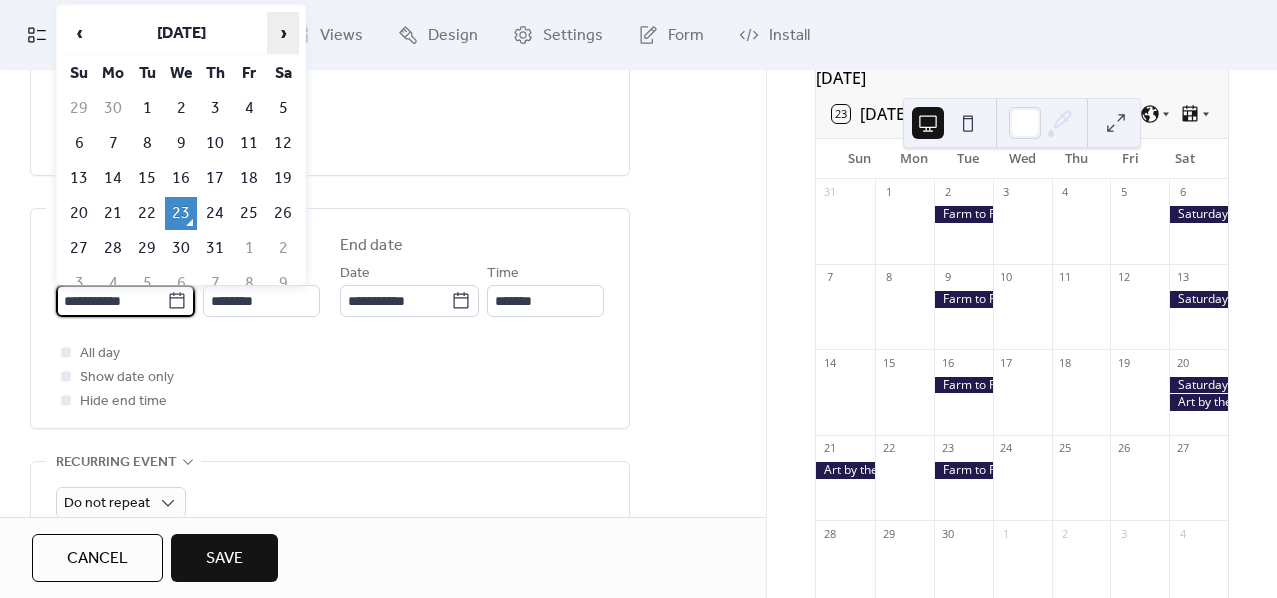 click on "›" at bounding box center (283, 33) 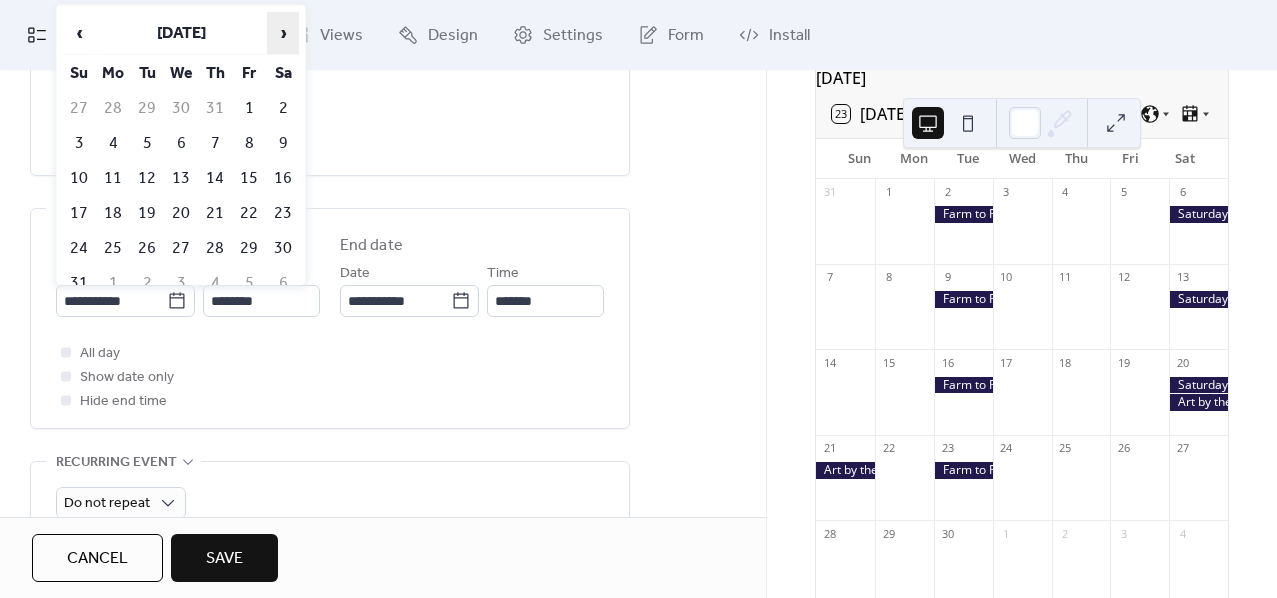 click on "›" at bounding box center (283, 33) 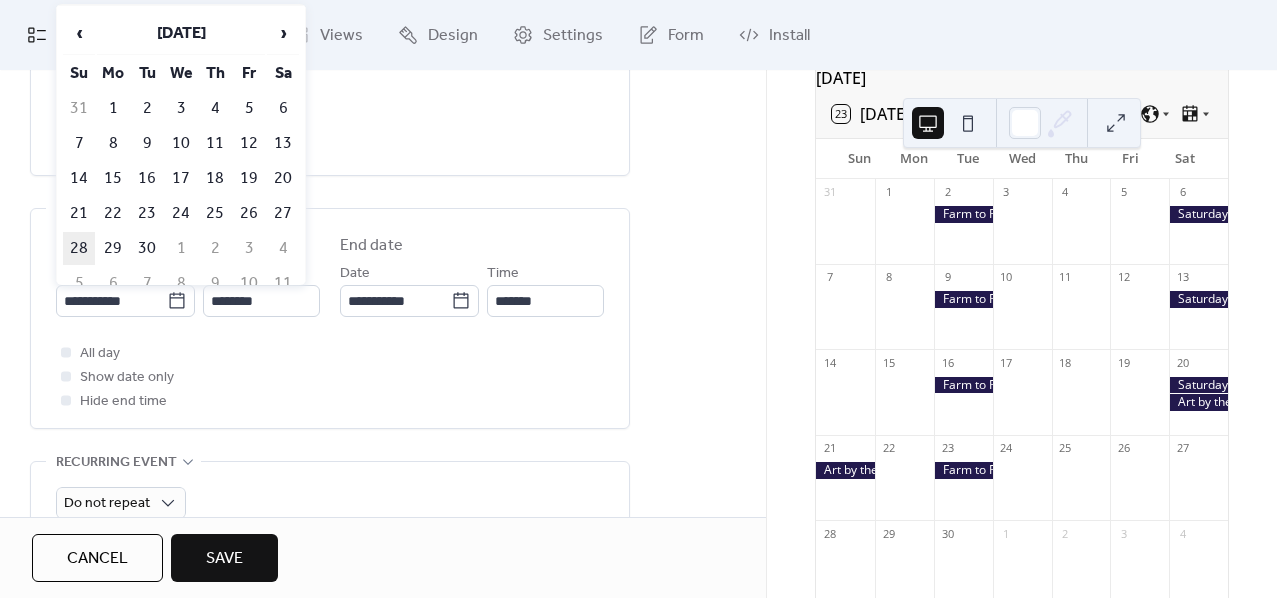 click on "28" at bounding box center (79, 248) 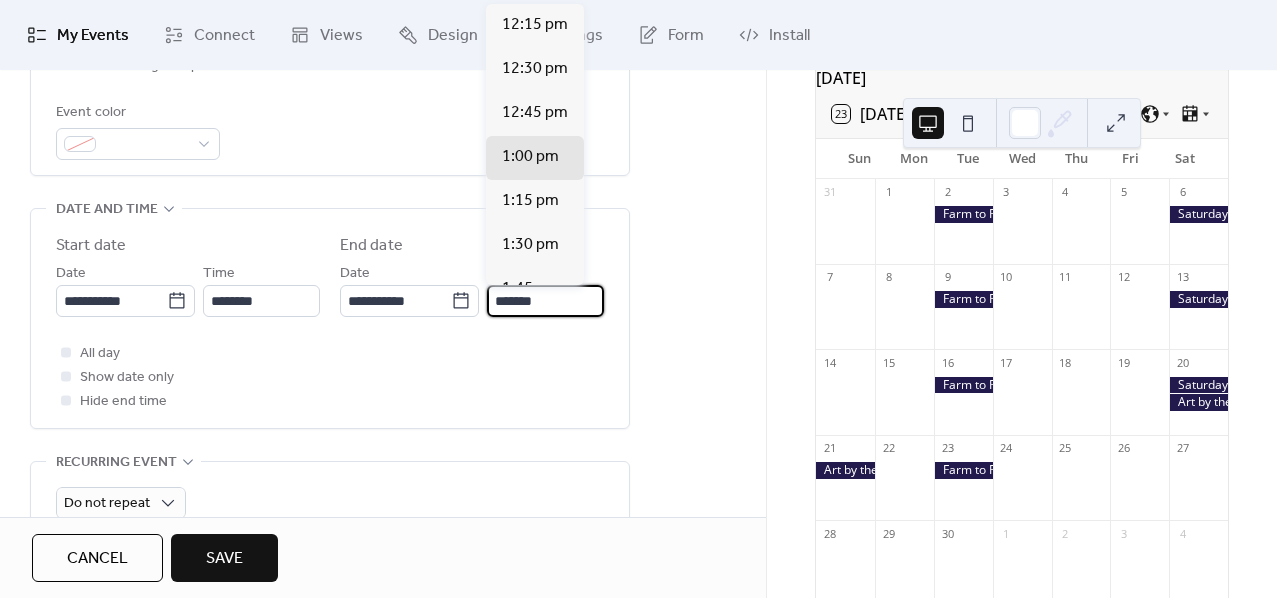 click on "*******" at bounding box center (545, 301) 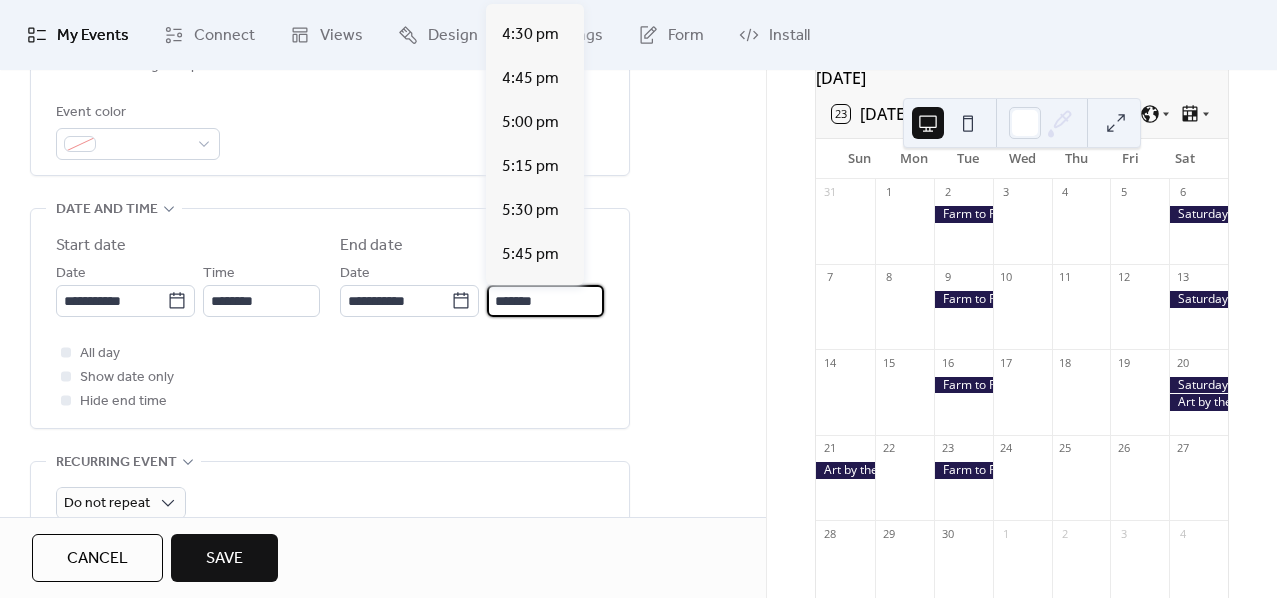 scroll, scrollTop: 777, scrollLeft: 0, axis: vertical 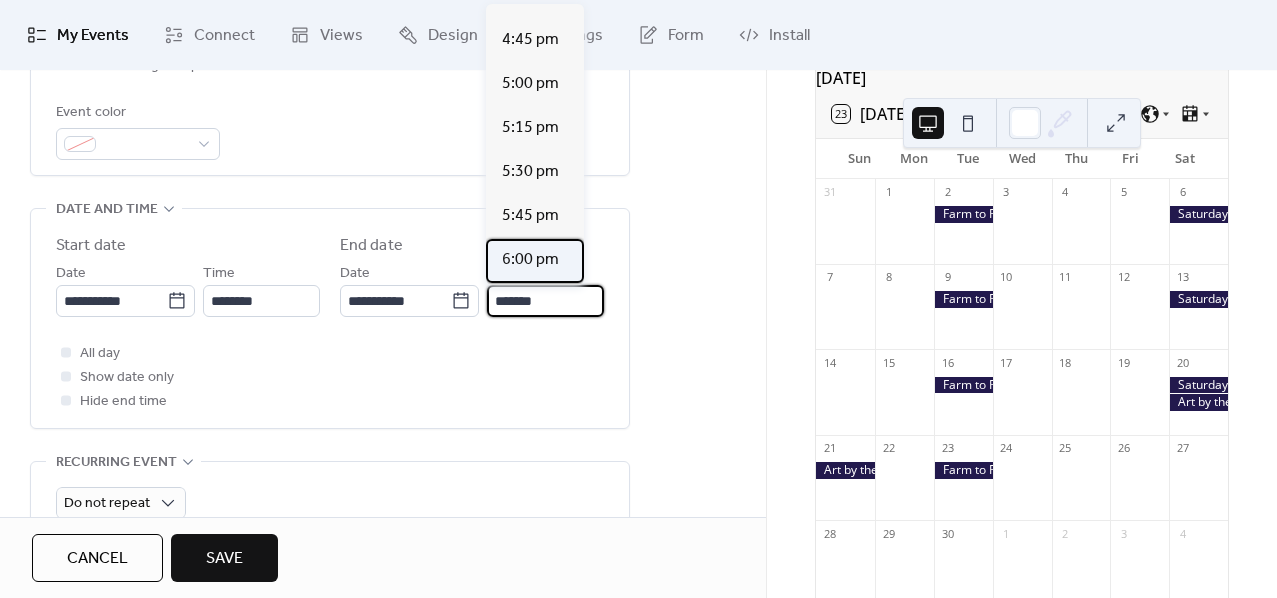 click on "6:00 pm" at bounding box center [530, 260] 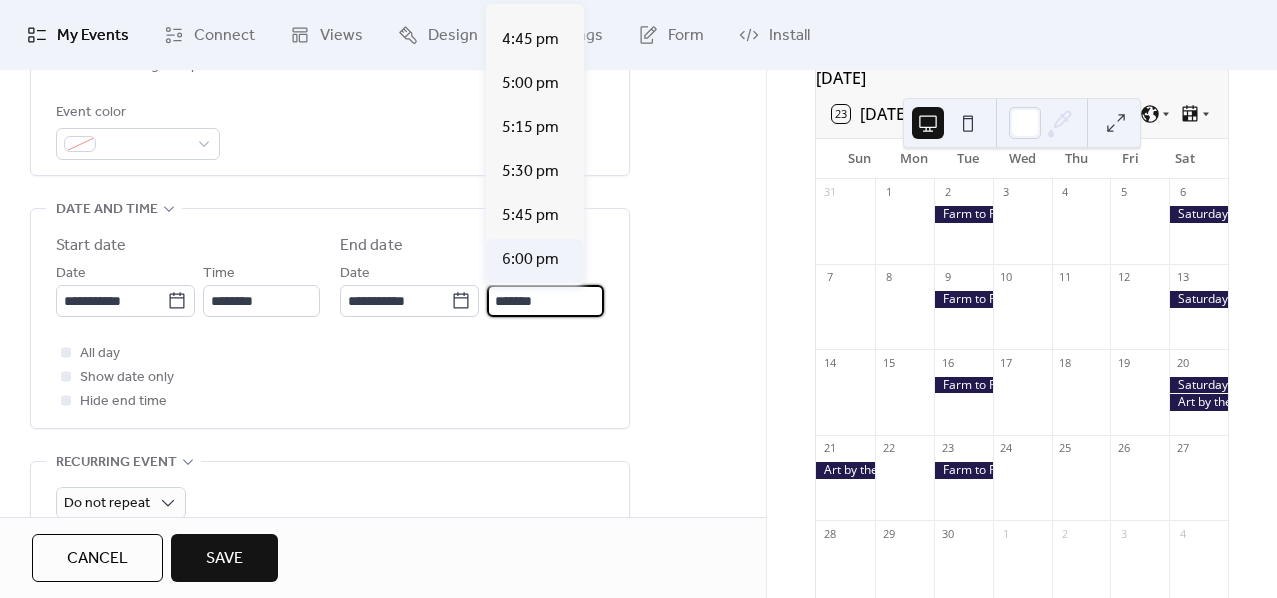 type on "*******" 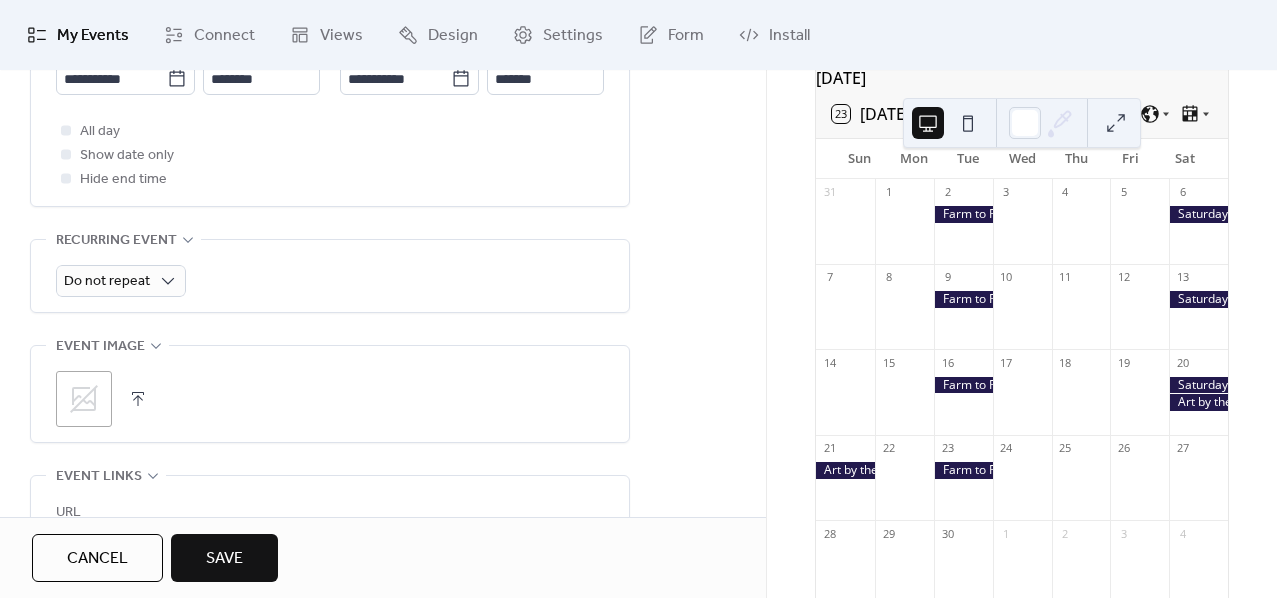 scroll, scrollTop: 888, scrollLeft: 0, axis: vertical 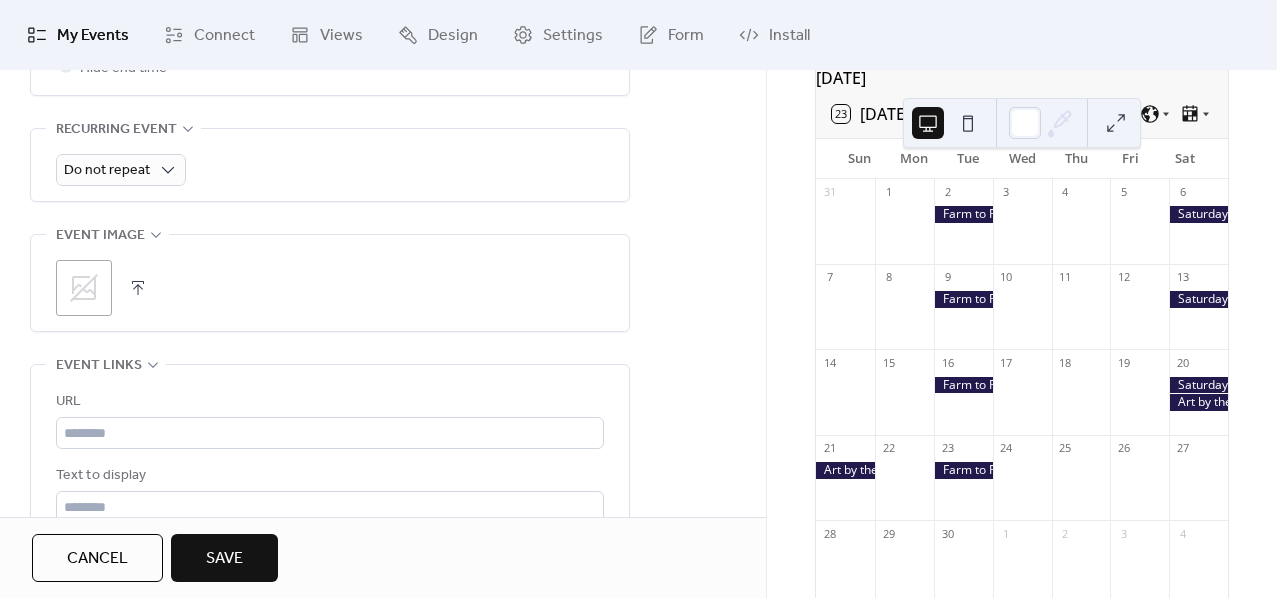 click on ";" at bounding box center [84, 288] 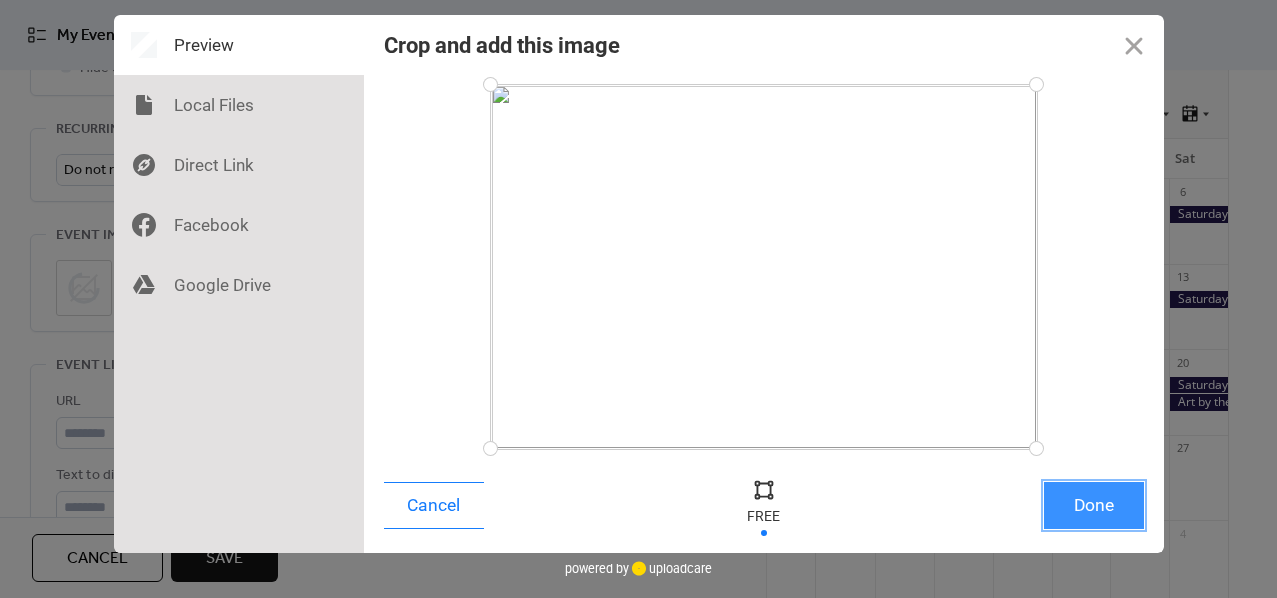 click on "Done" at bounding box center [1094, 505] 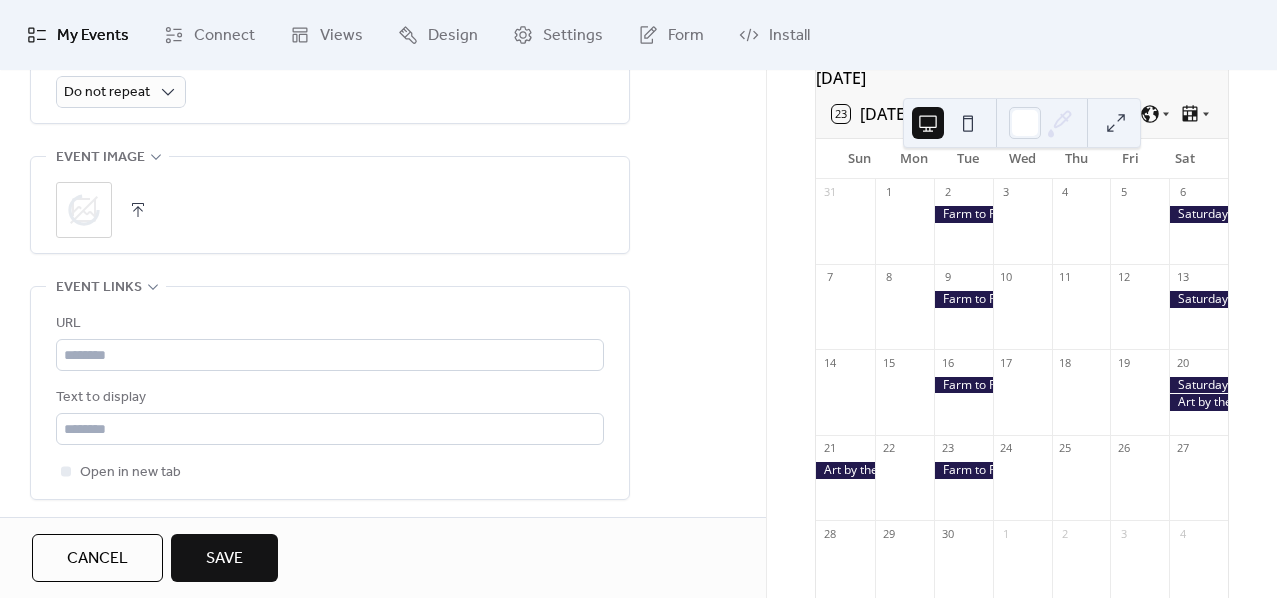scroll, scrollTop: 1000, scrollLeft: 0, axis: vertical 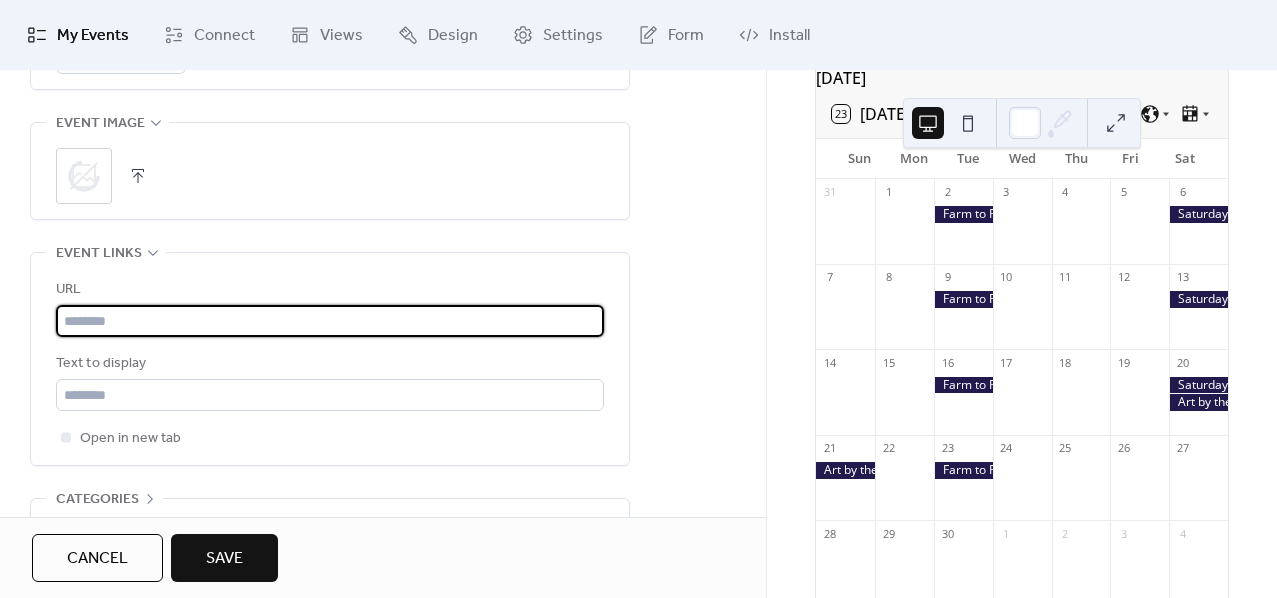 click at bounding box center (330, 321) 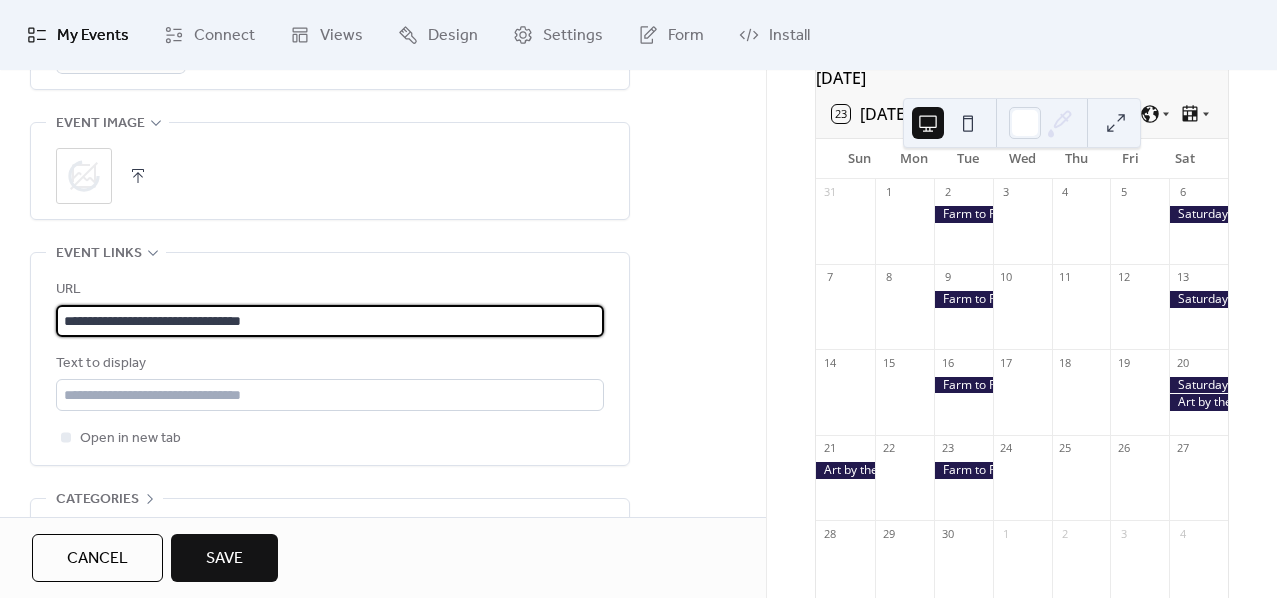 type on "**********" 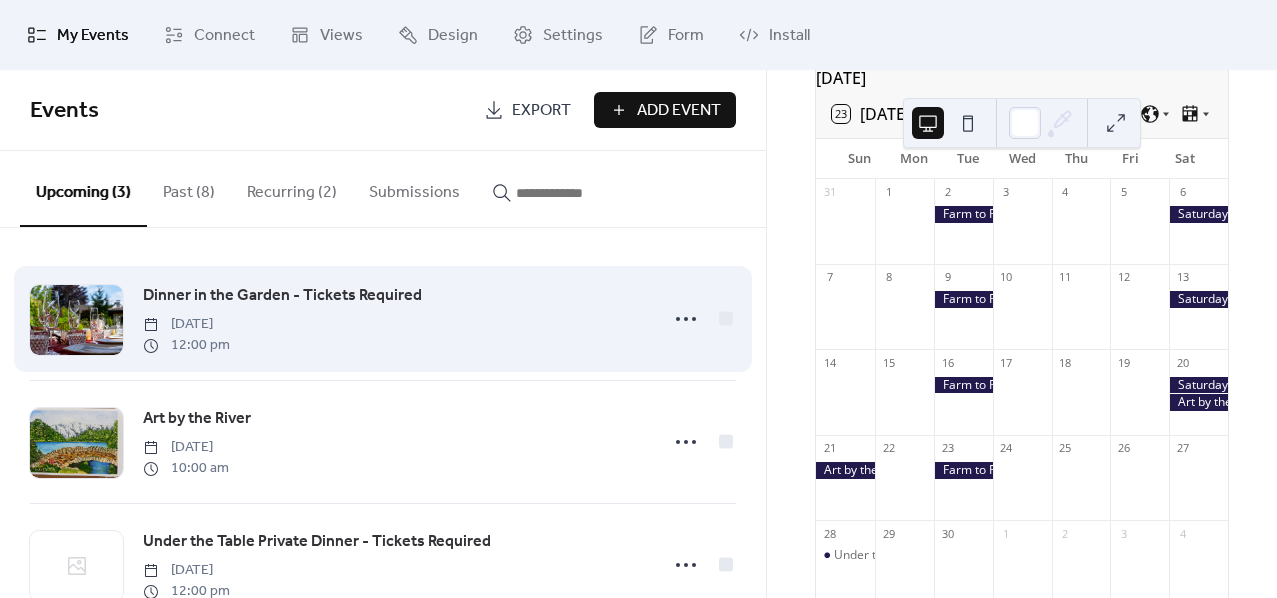 scroll, scrollTop: 56, scrollLeft: 0, axis: vertical 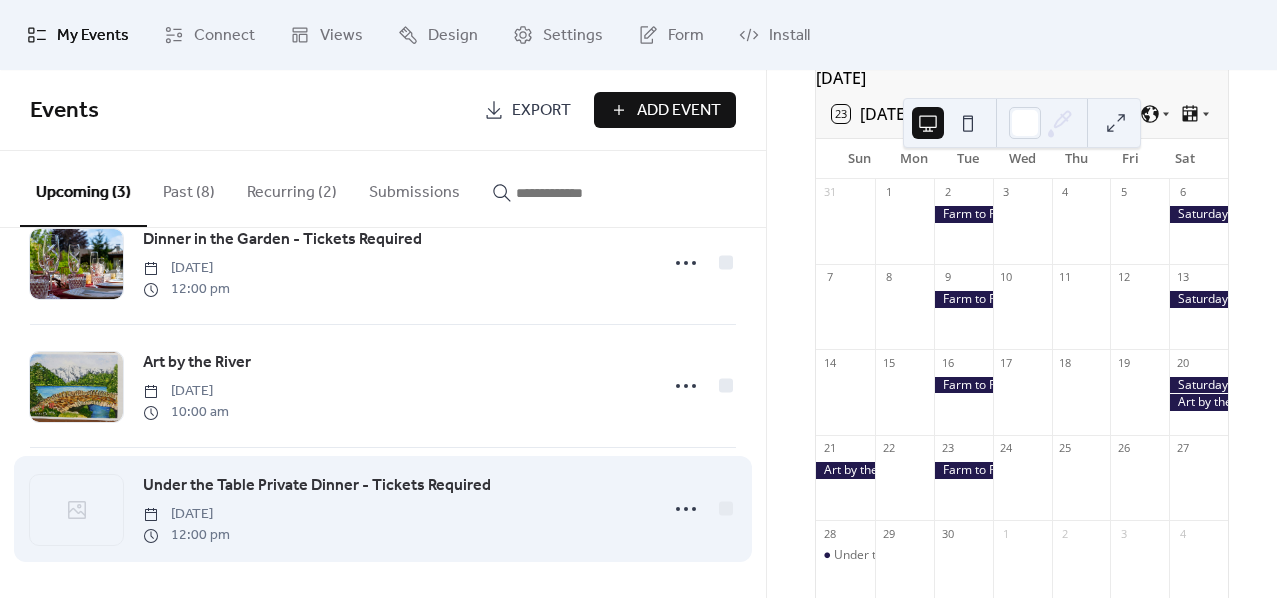 click on "Under the Table Private Dinner - Tickets Required  [DATE] 12:00 pm" at bounding box center (394, 509) 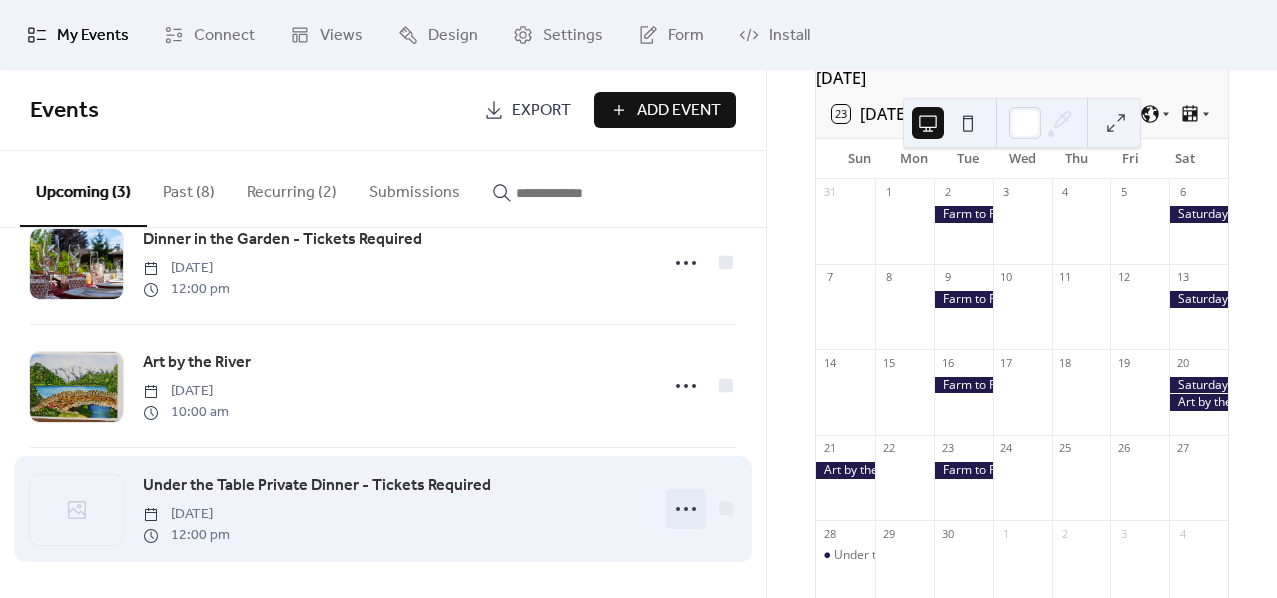 click 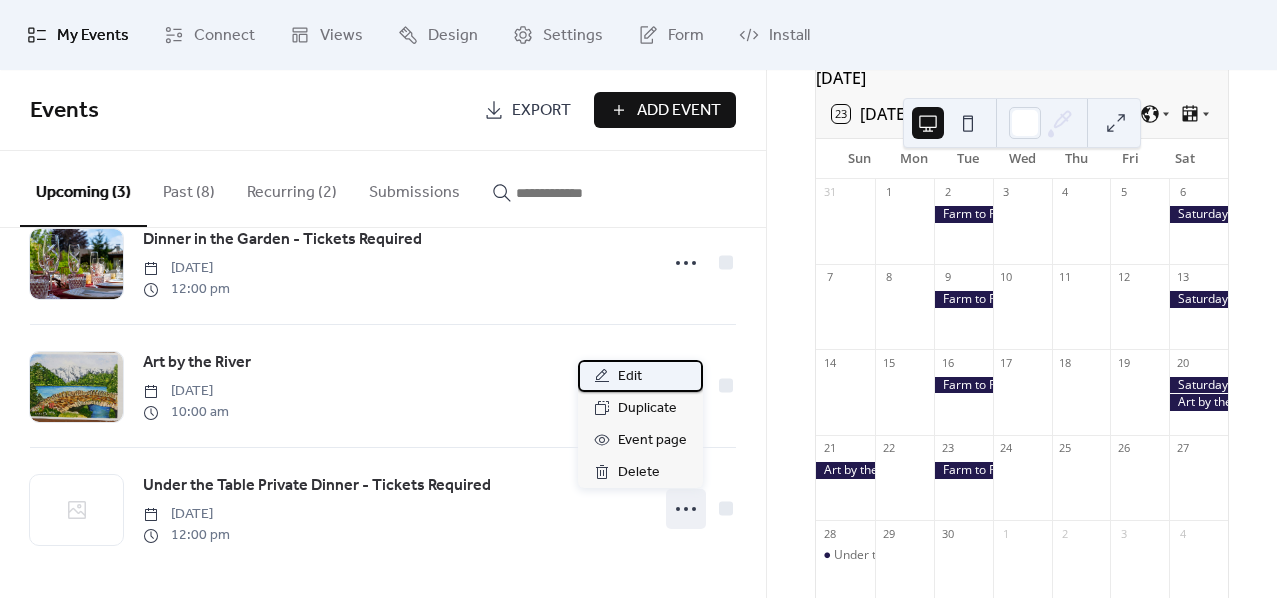 click on "Edit" at bounding box center (640, 376) 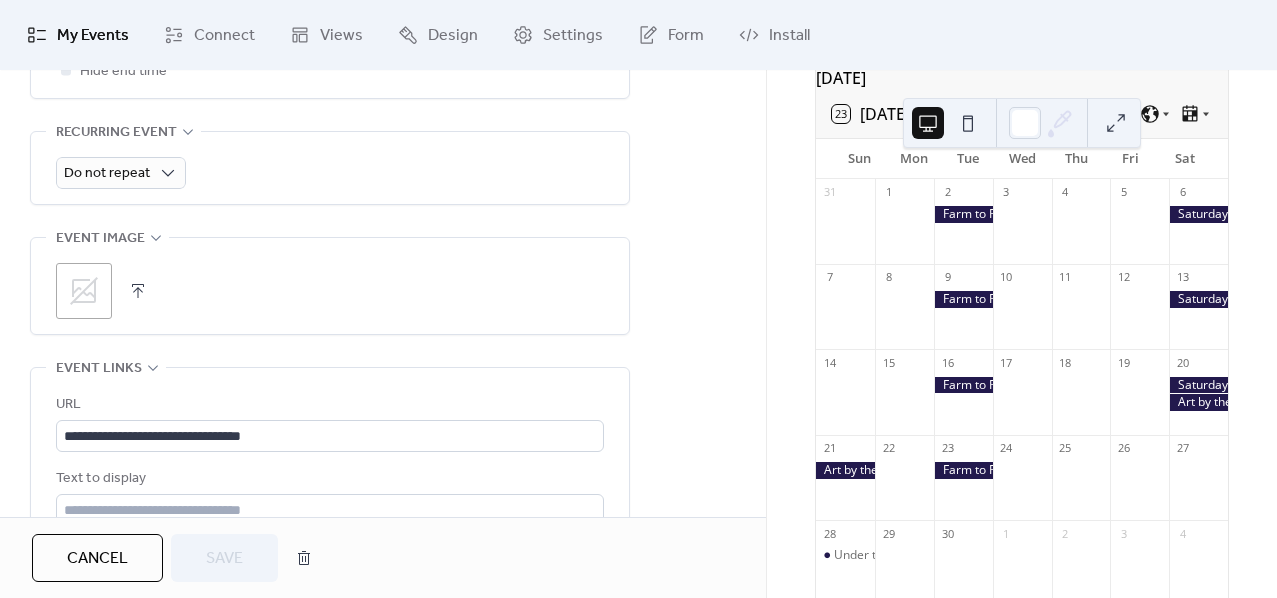 scroll, scrollTop: 888, scrollLeft: 0, axis: vertical 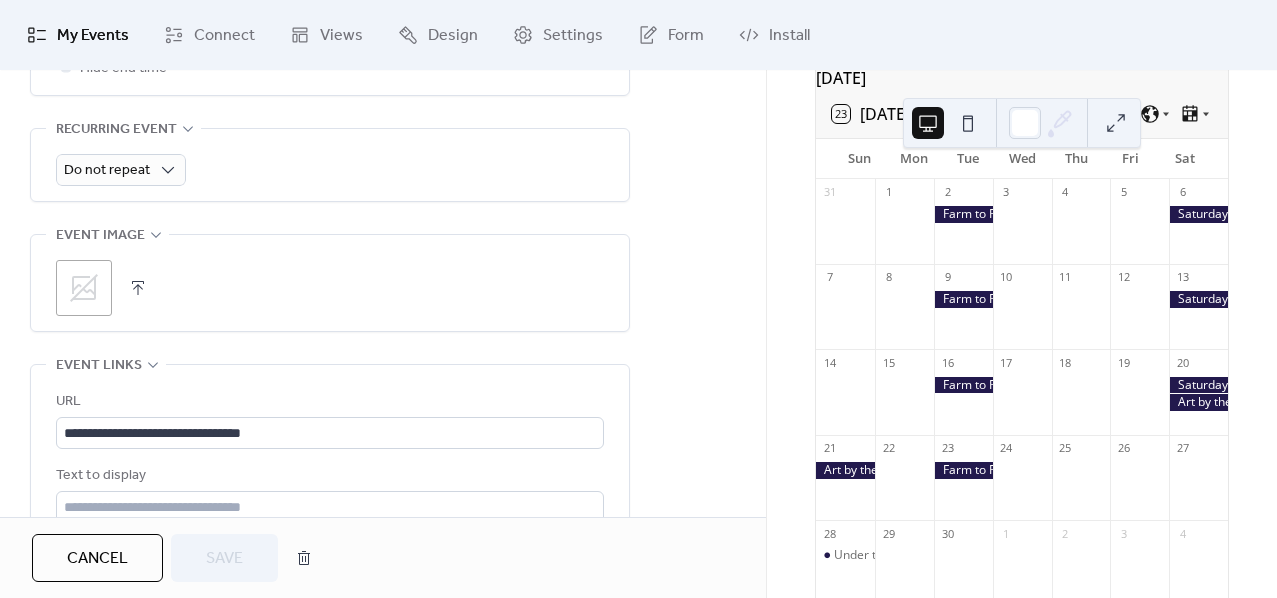 click 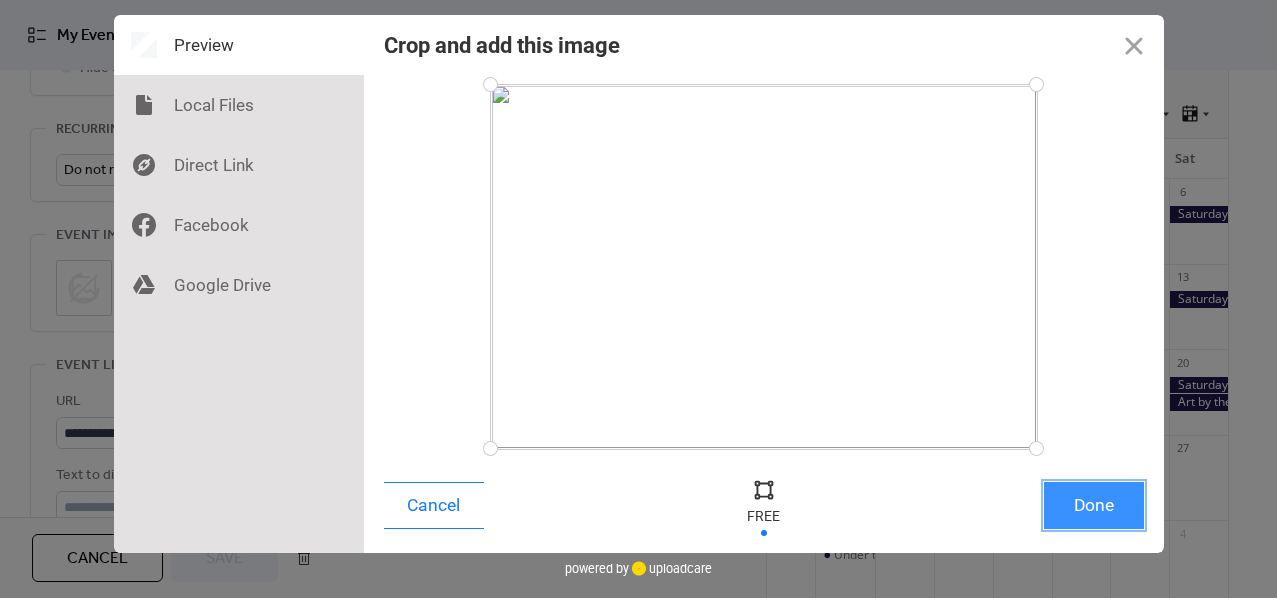 click on "Done" at bounding box center (1094, 505) 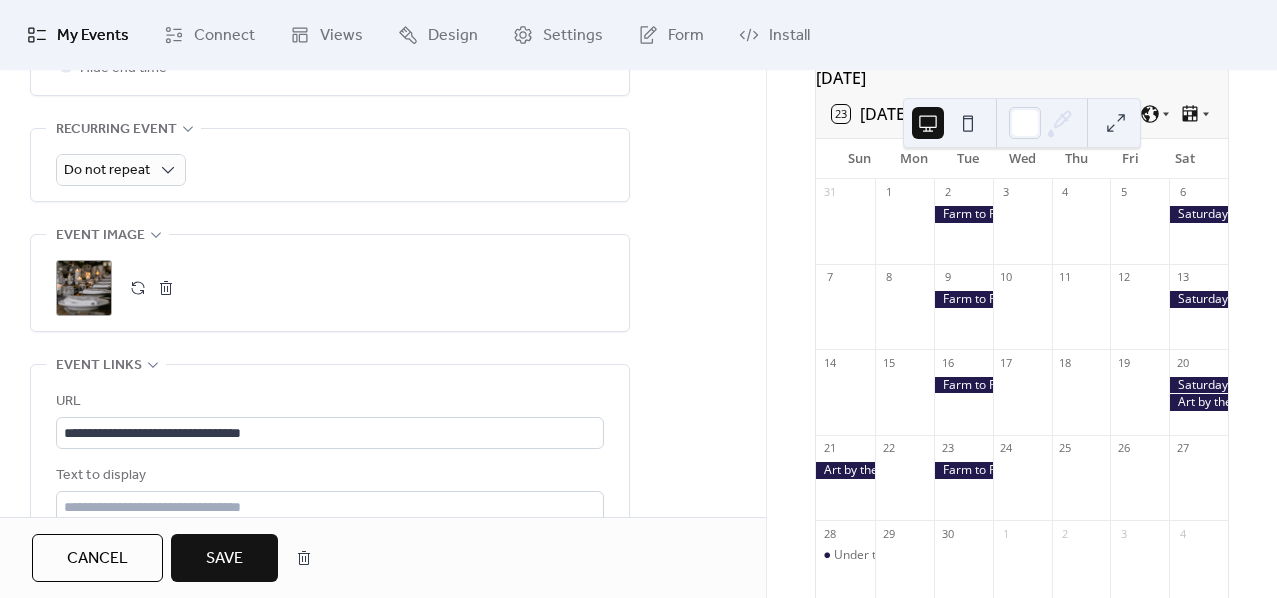 click on "Save" at bounding box center (224, 558) 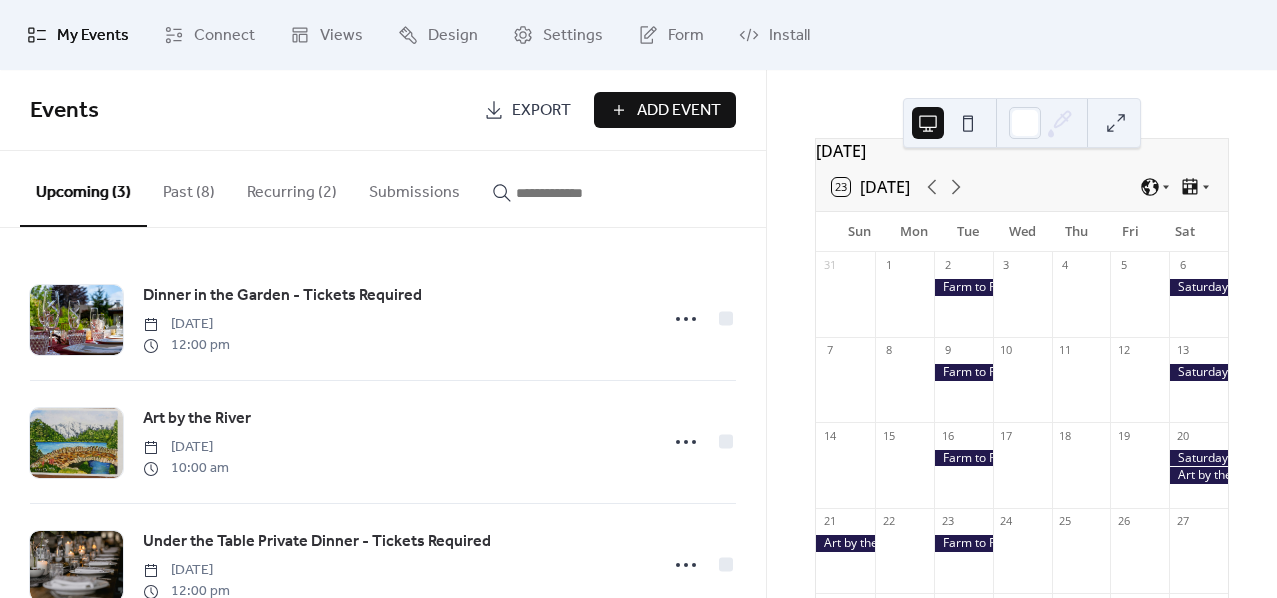 scroll, scrollTop: 0, scrollLeft: 0, axis: both 